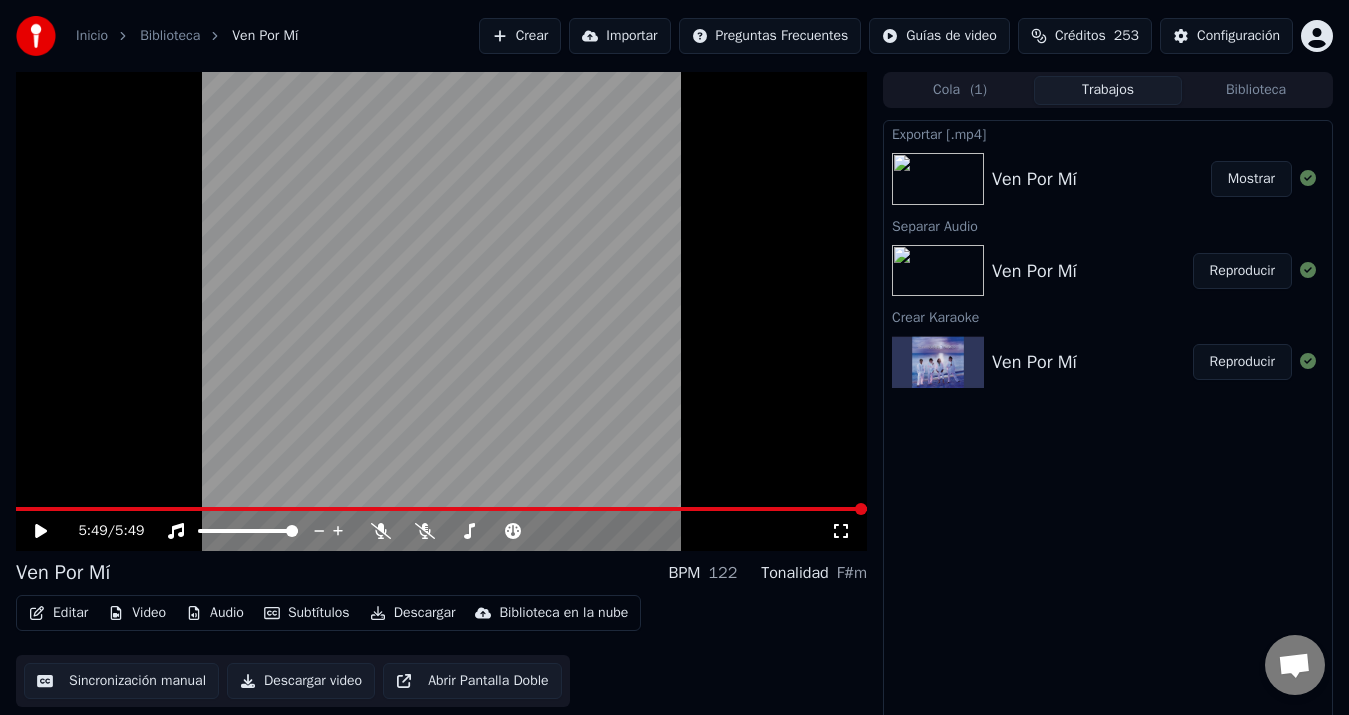 scroll, scrollTop: 0, scrollLeft: 0, axis: both 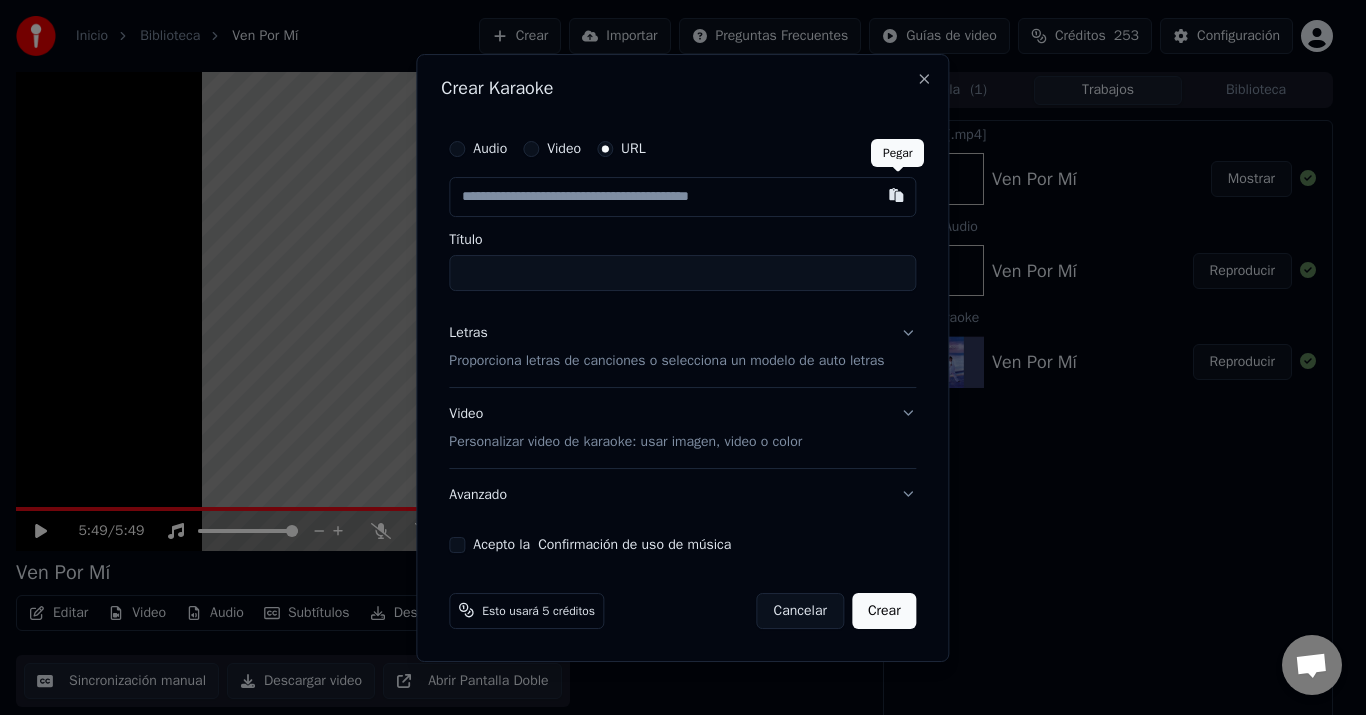 click at bounding box center (897, 195) 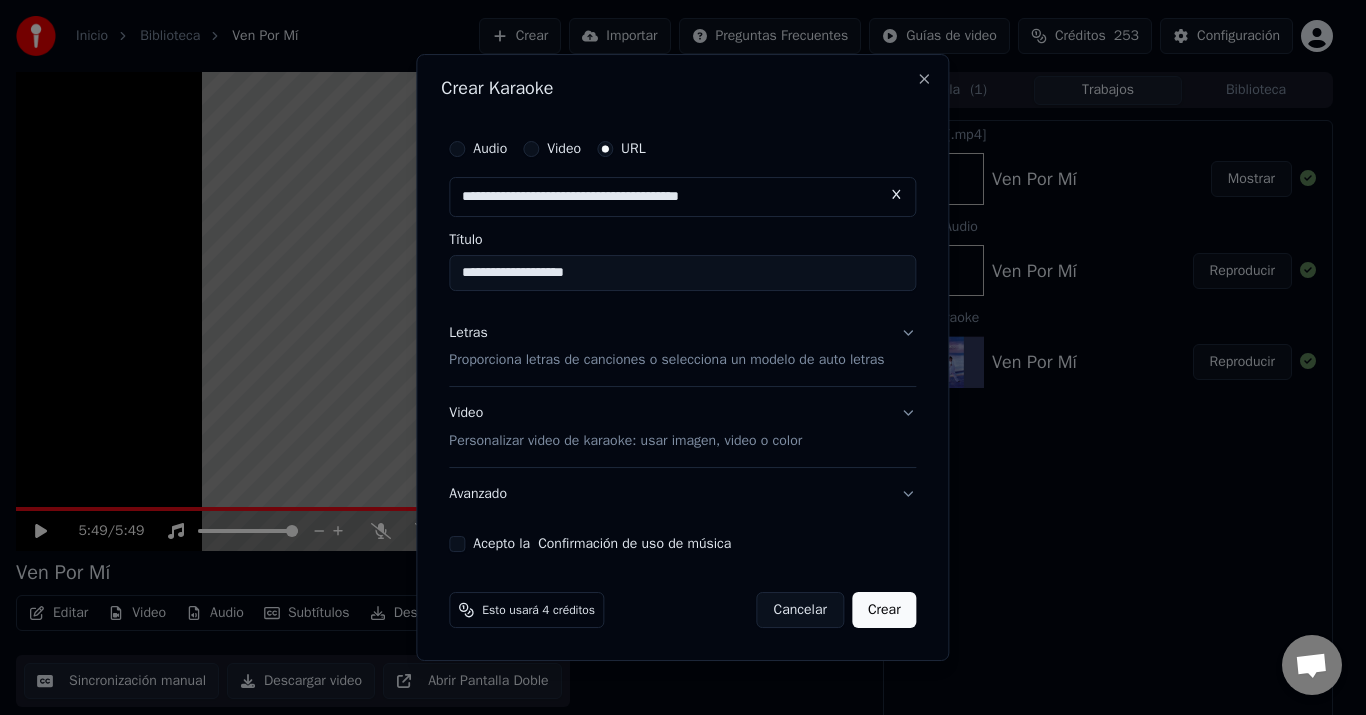 type on "**********" 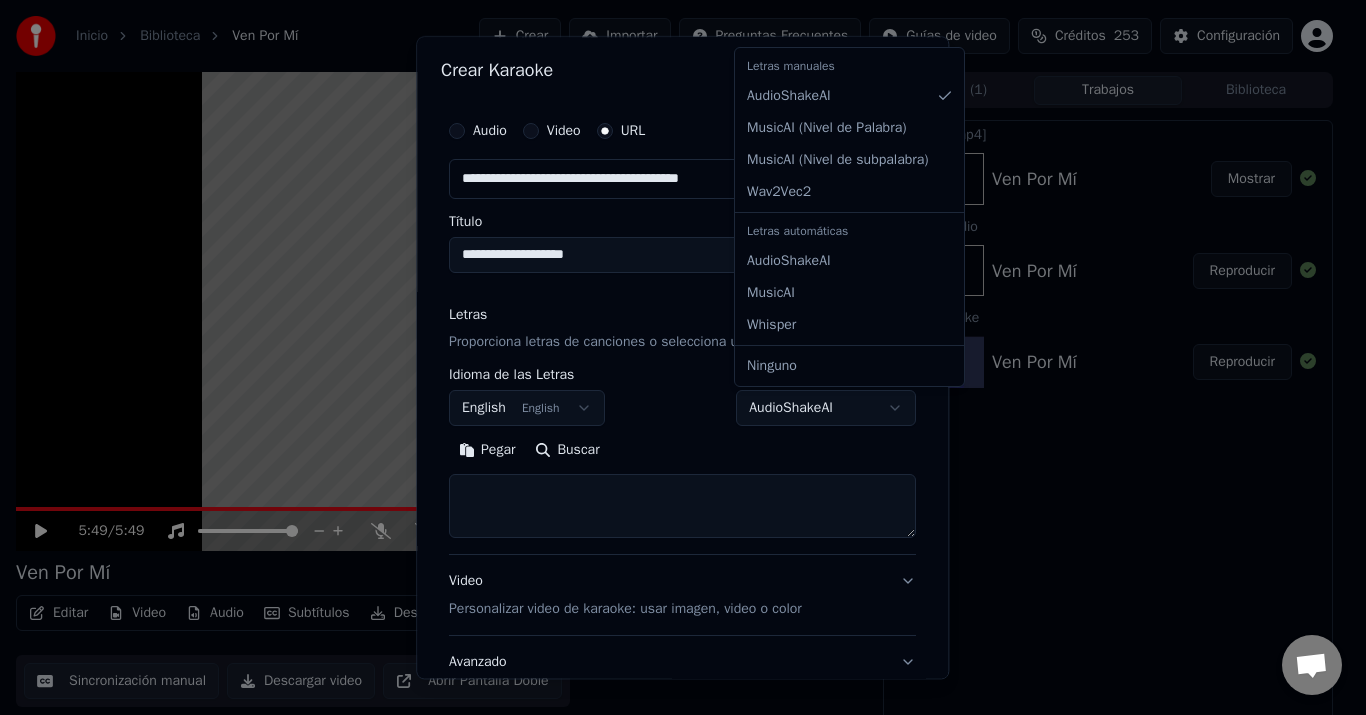 click on "**********" at bounding box center [674, 357] 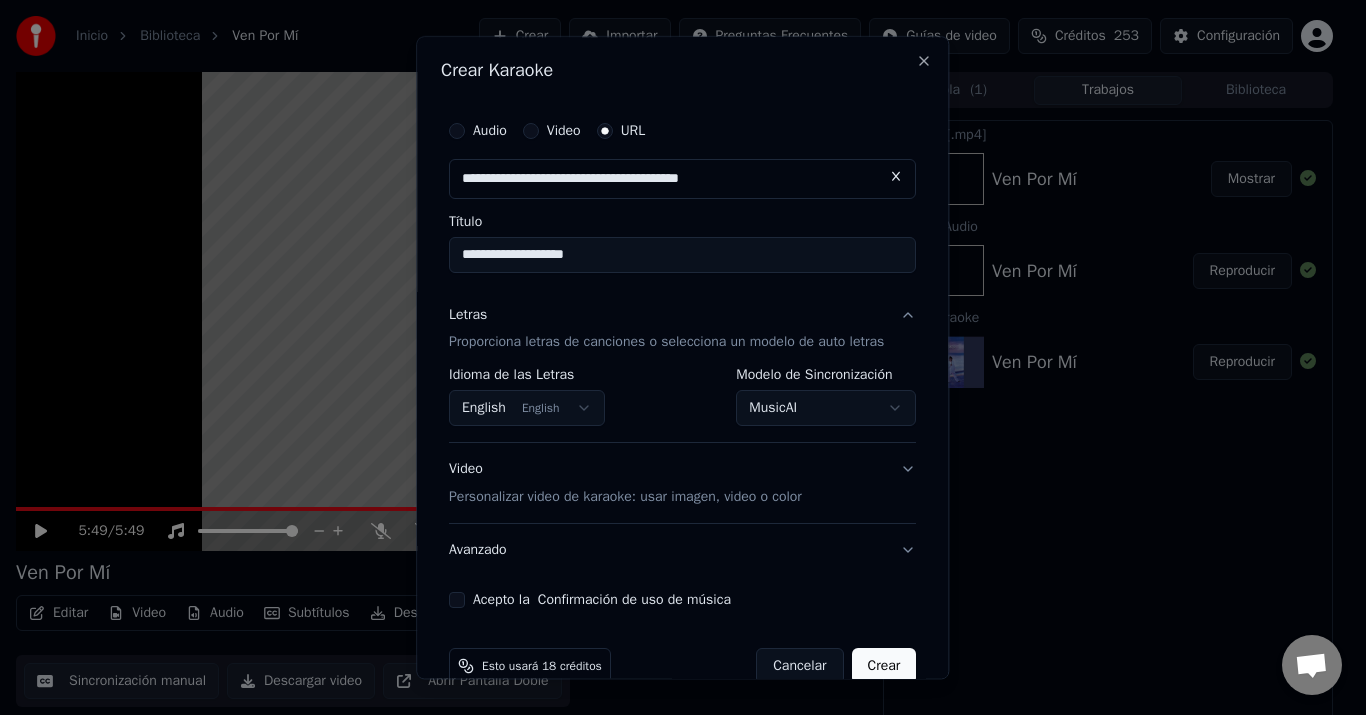 click on "Acepto la   Confirmación de uso de música" at bounding box center [457, 601] 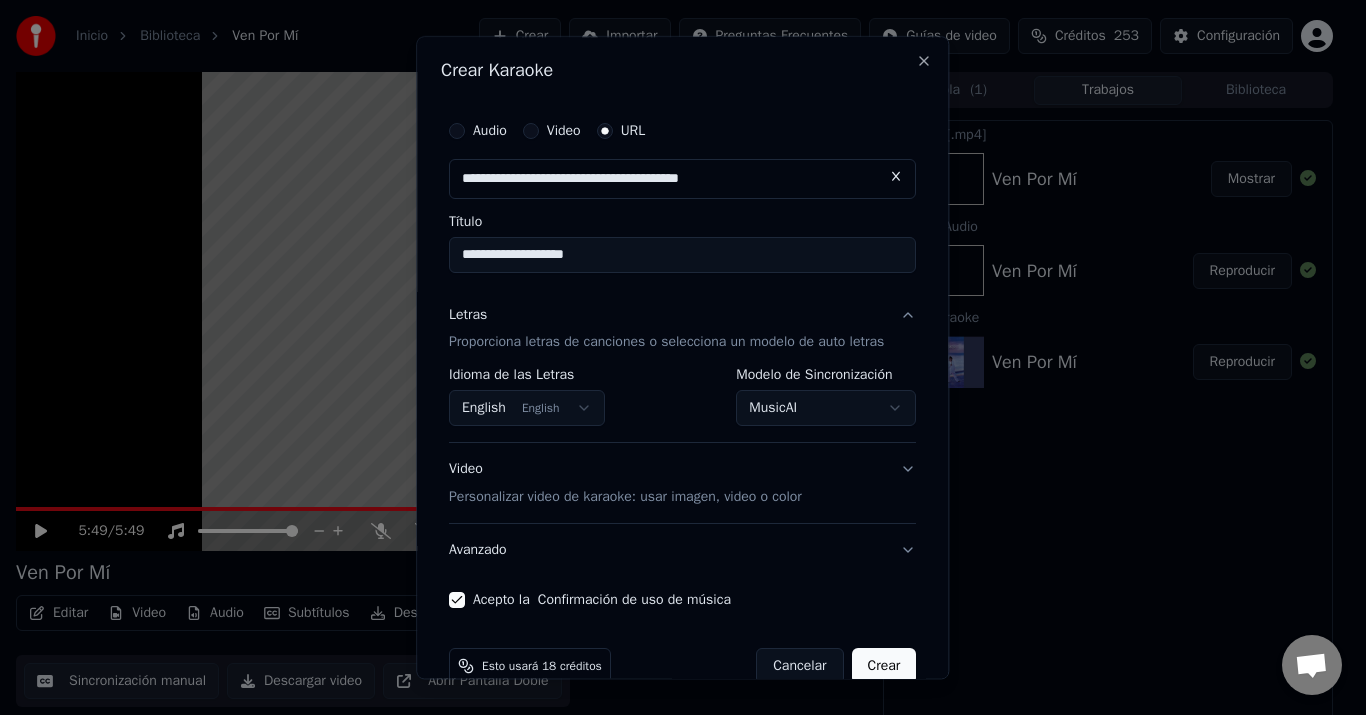 click on "Crear" at bounding box center (884, 667) 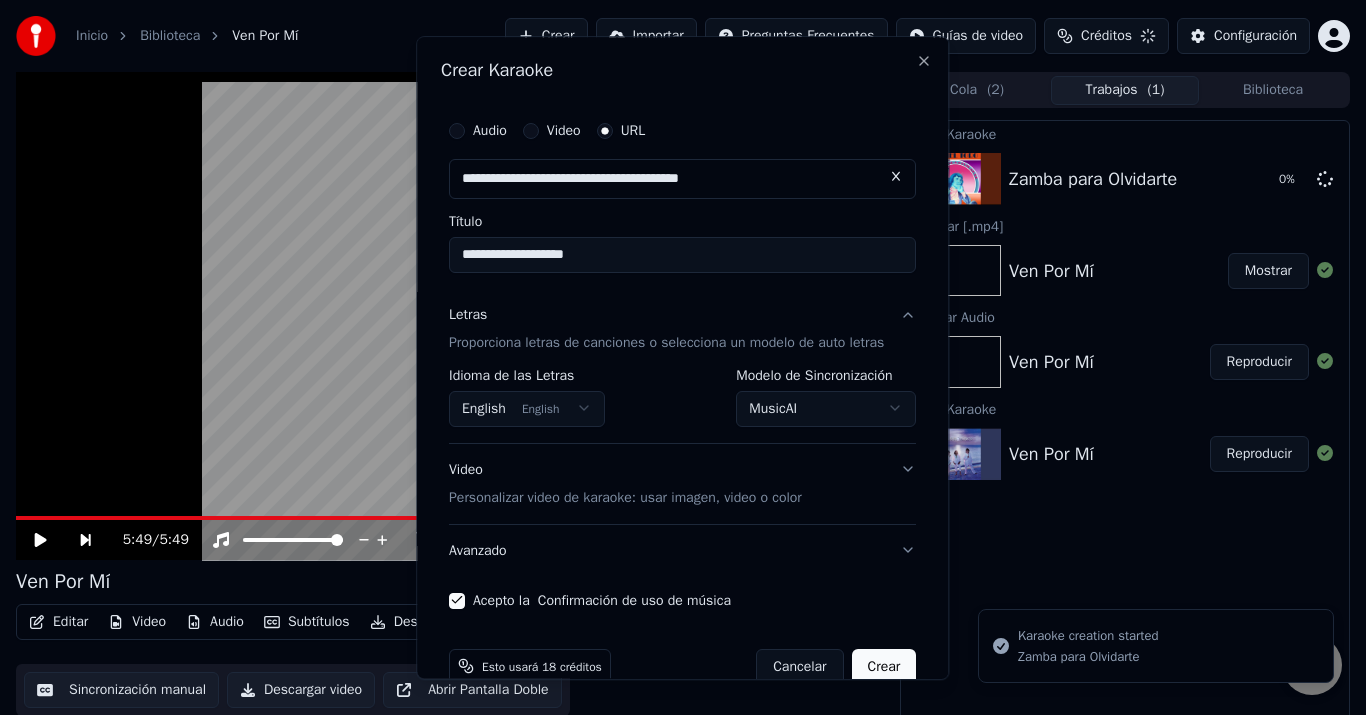select on "**********" 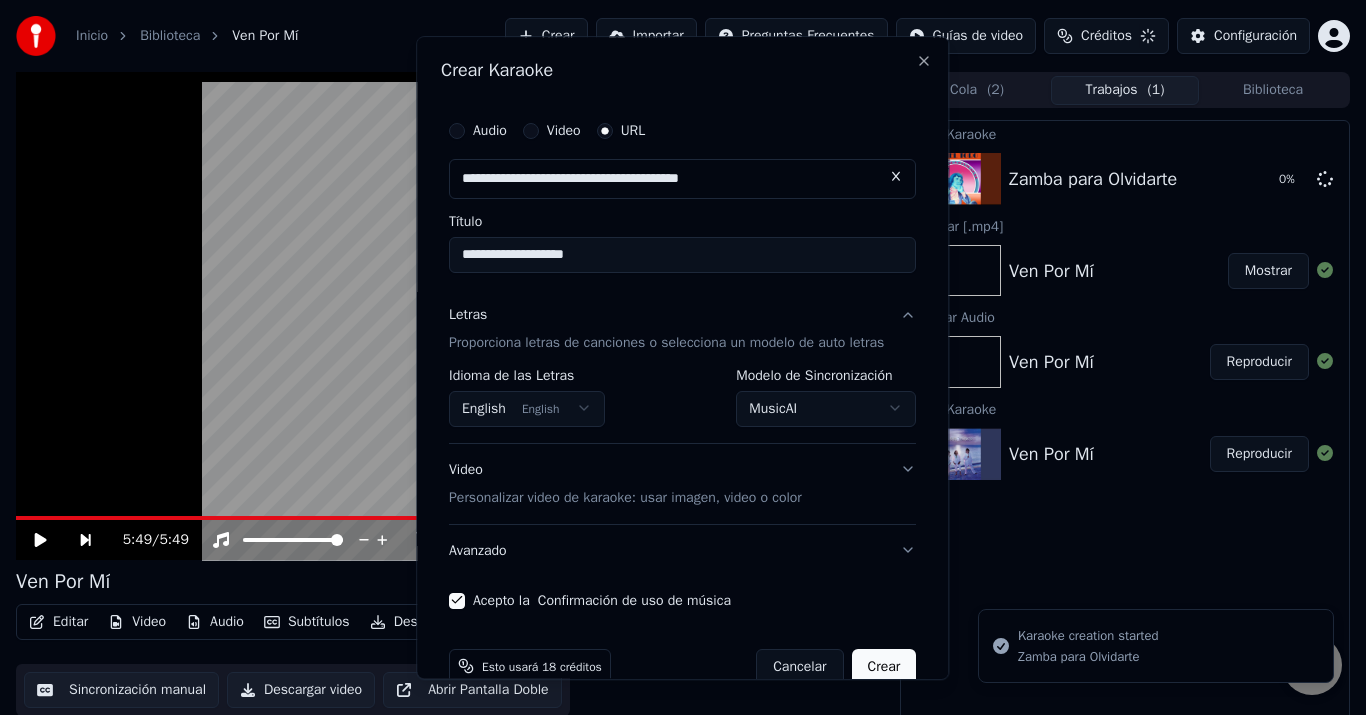 type 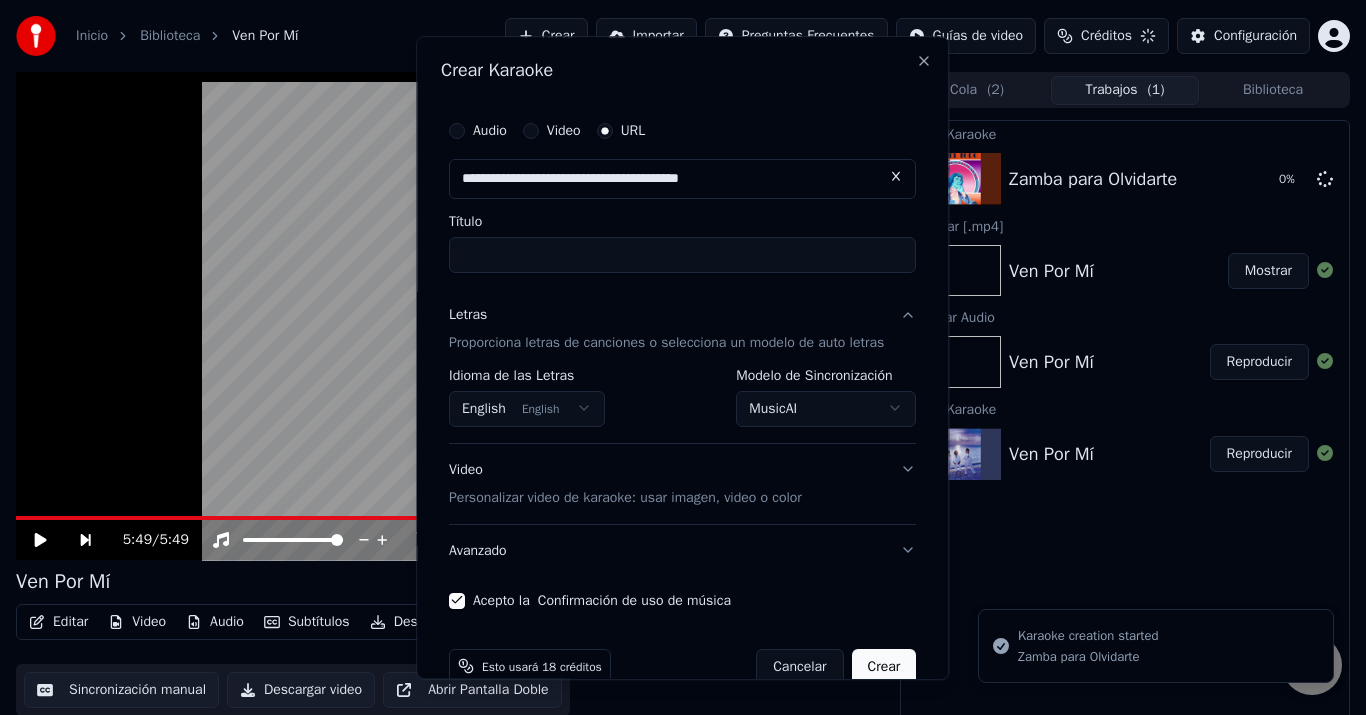 select 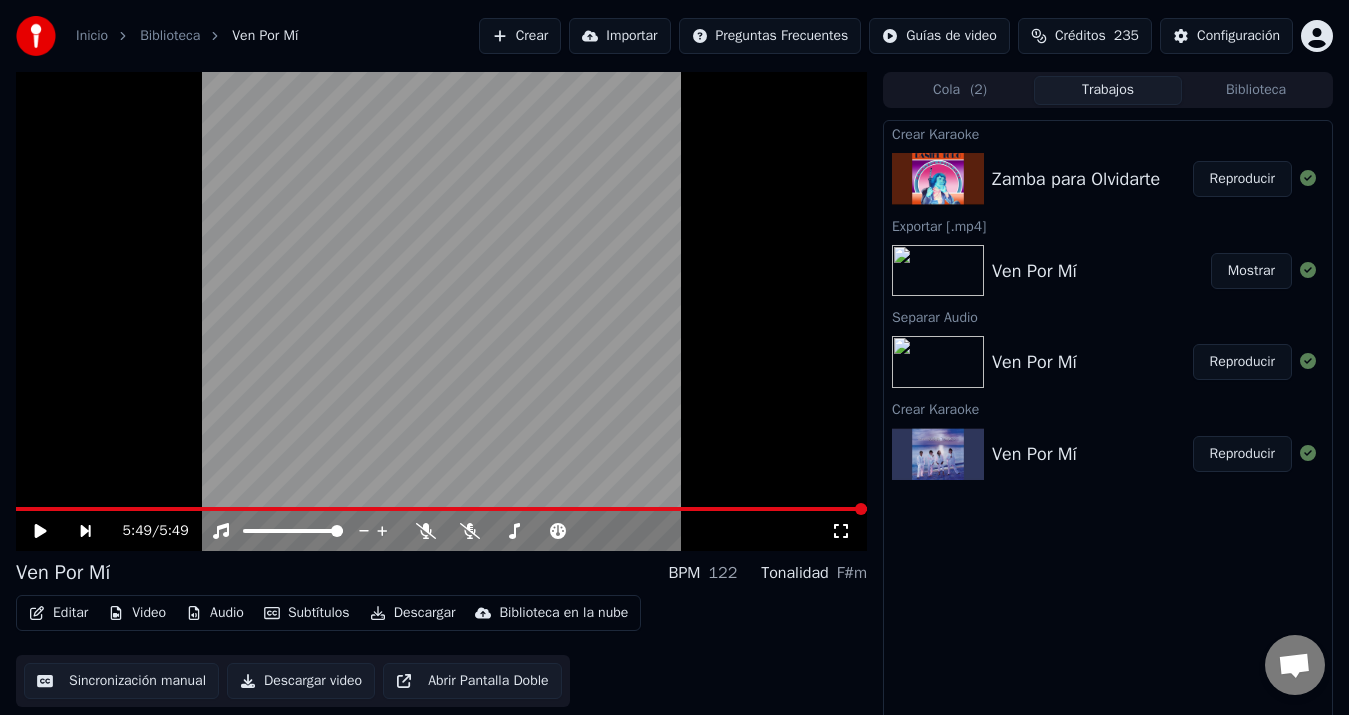 click on "Reproducir" at bounding box center (1242, 179) 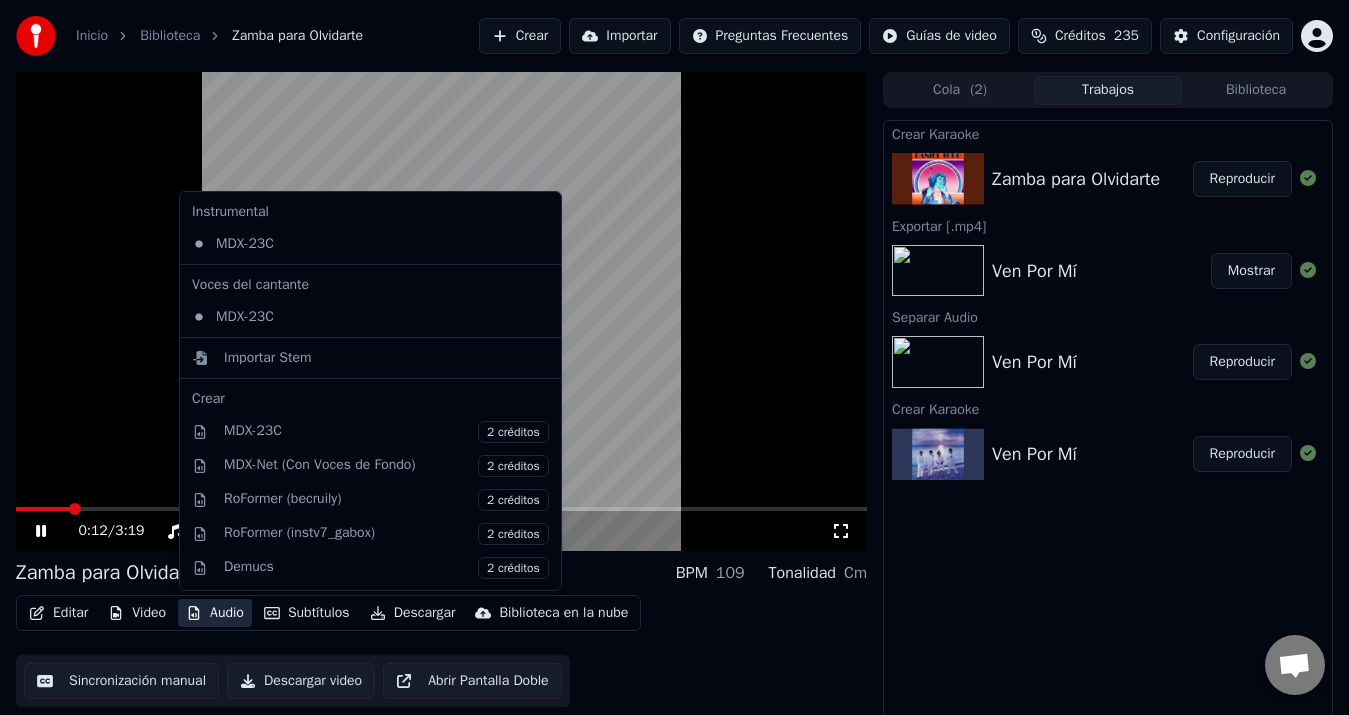 click on "Audio" at bounding box center [215, 613] 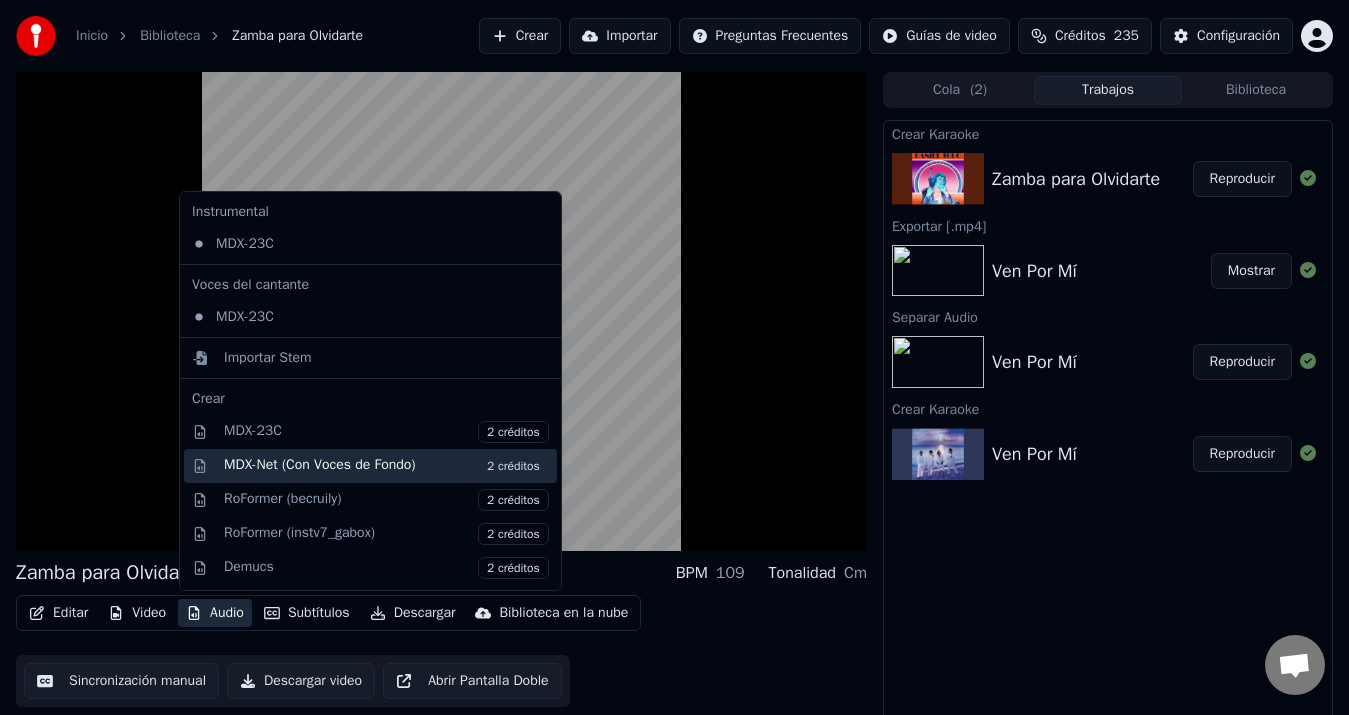 click on "MDX-Net (Con Voces de Fondo) 2 créditos" at bounding box center [386, 466] 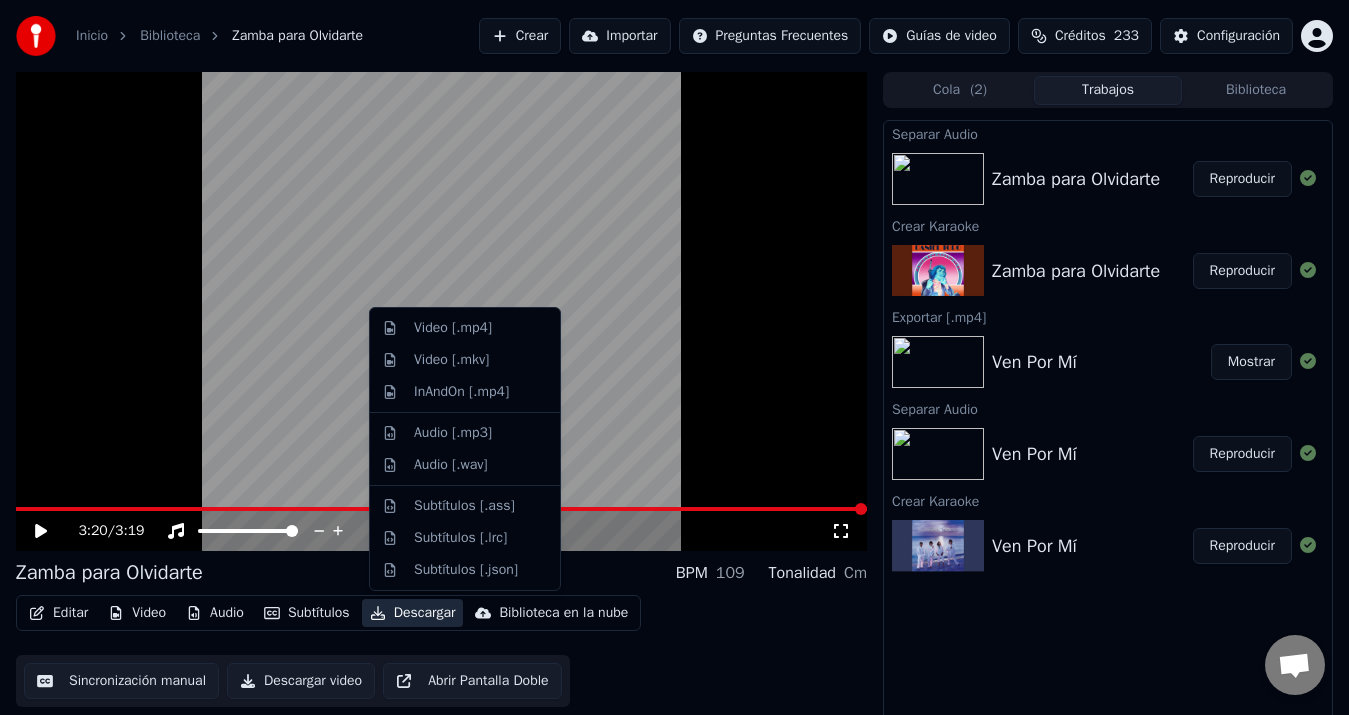 click on "Descargar" at bounding box center (413, 613) 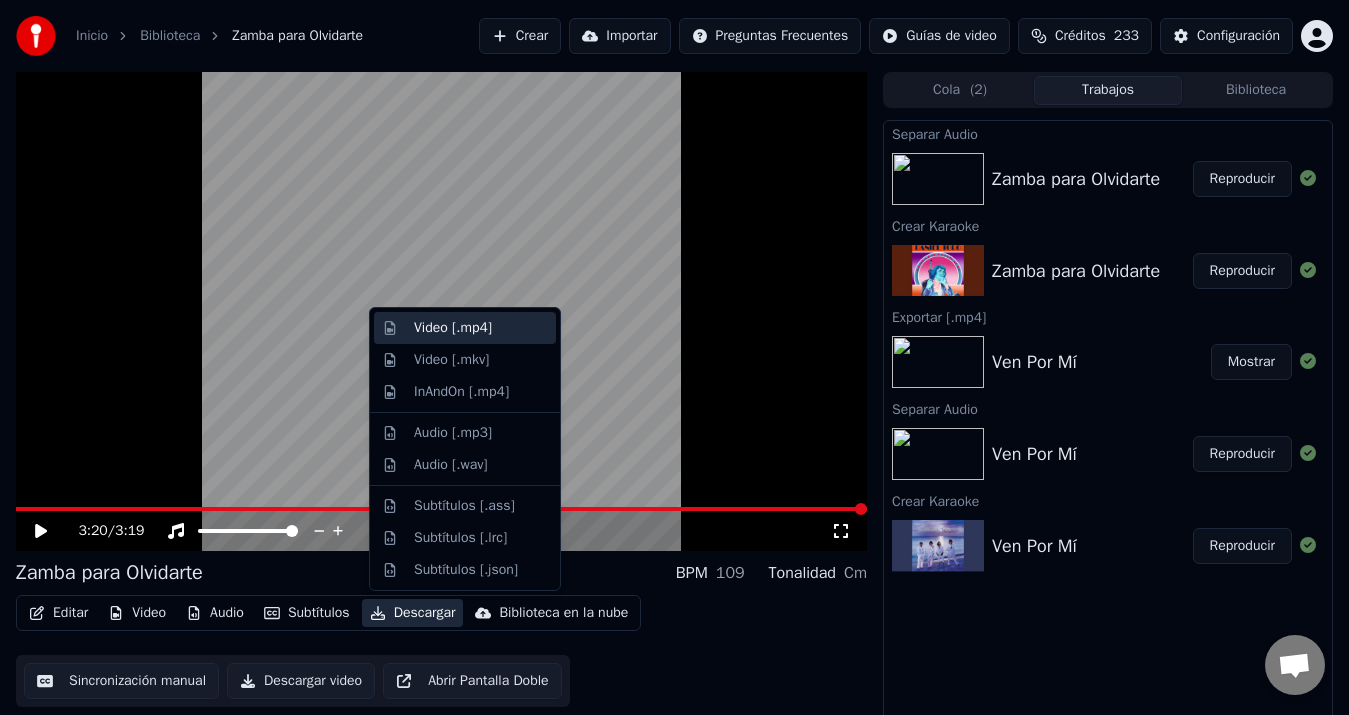 click on "Video [.mp4]" at bounding box center [465, 328] 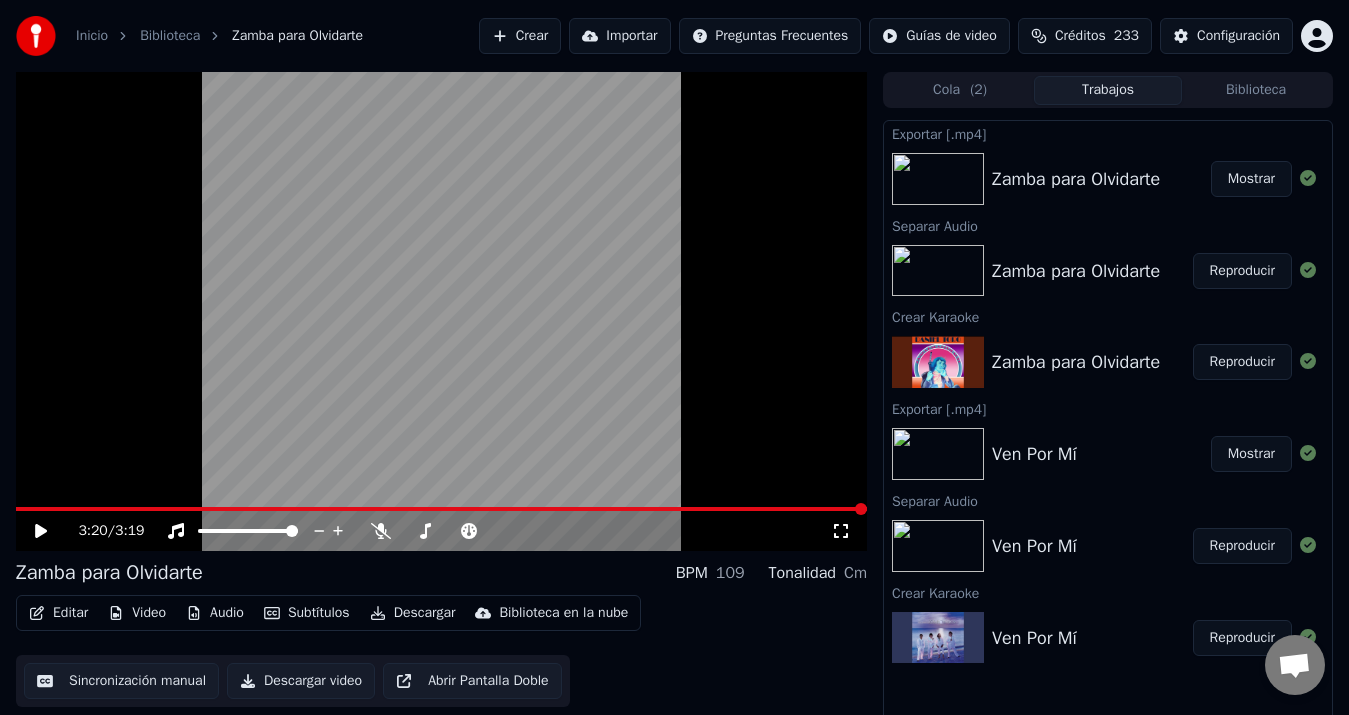 click on "Mostrar" at bounding box center (1251, 179) 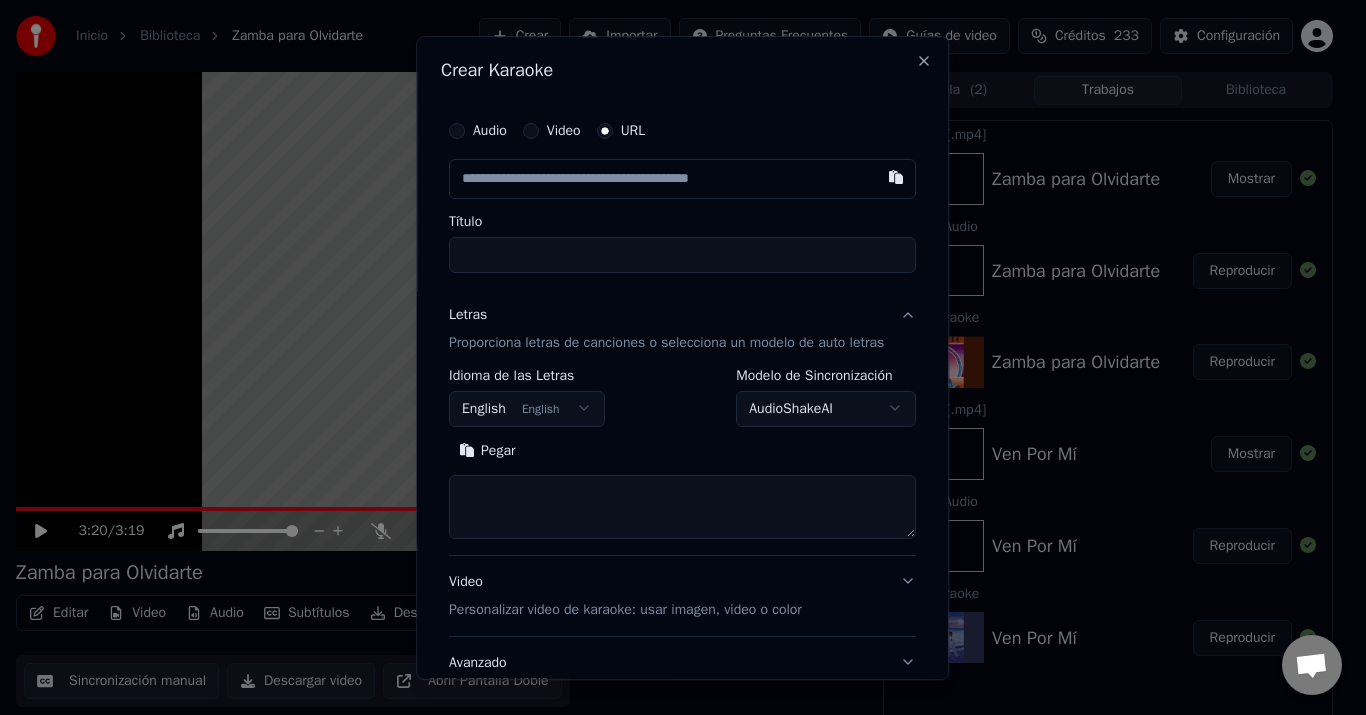 click at bounding box center [897, 177] 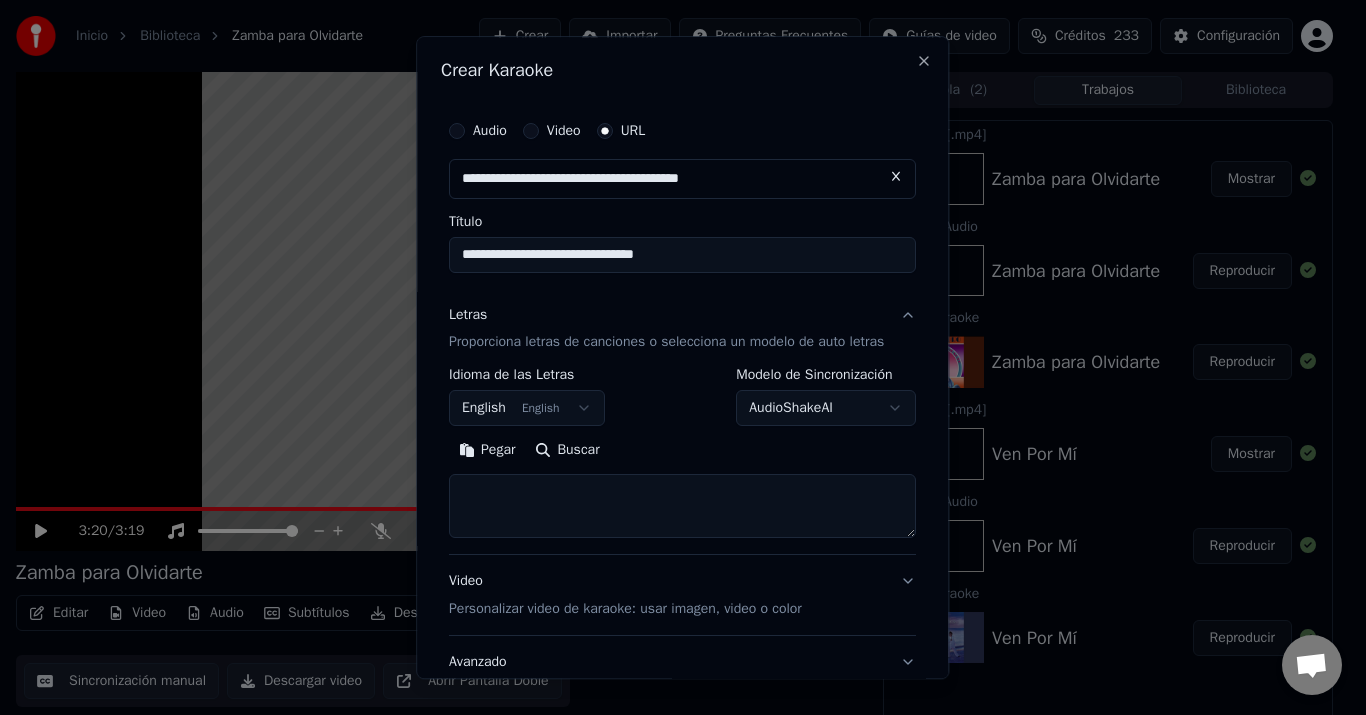 type on "**********" 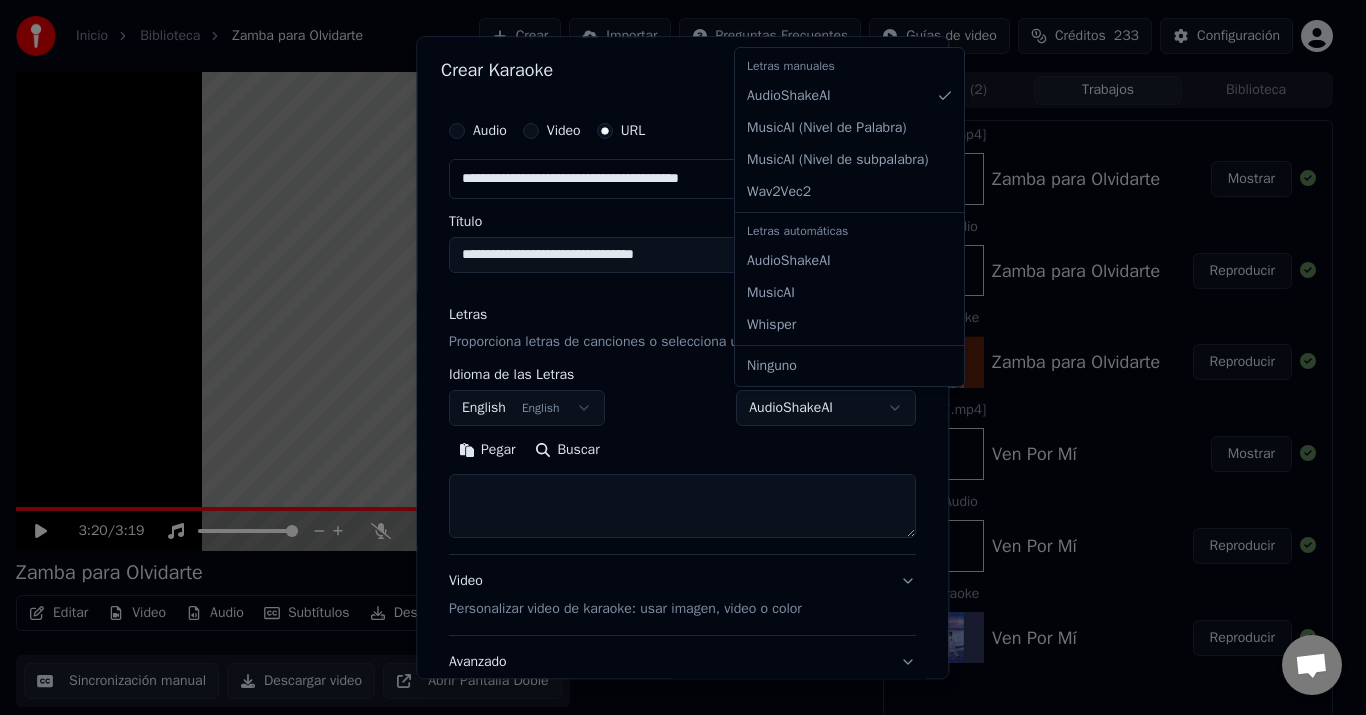 click on "**********" at bounding box center (674, 357) 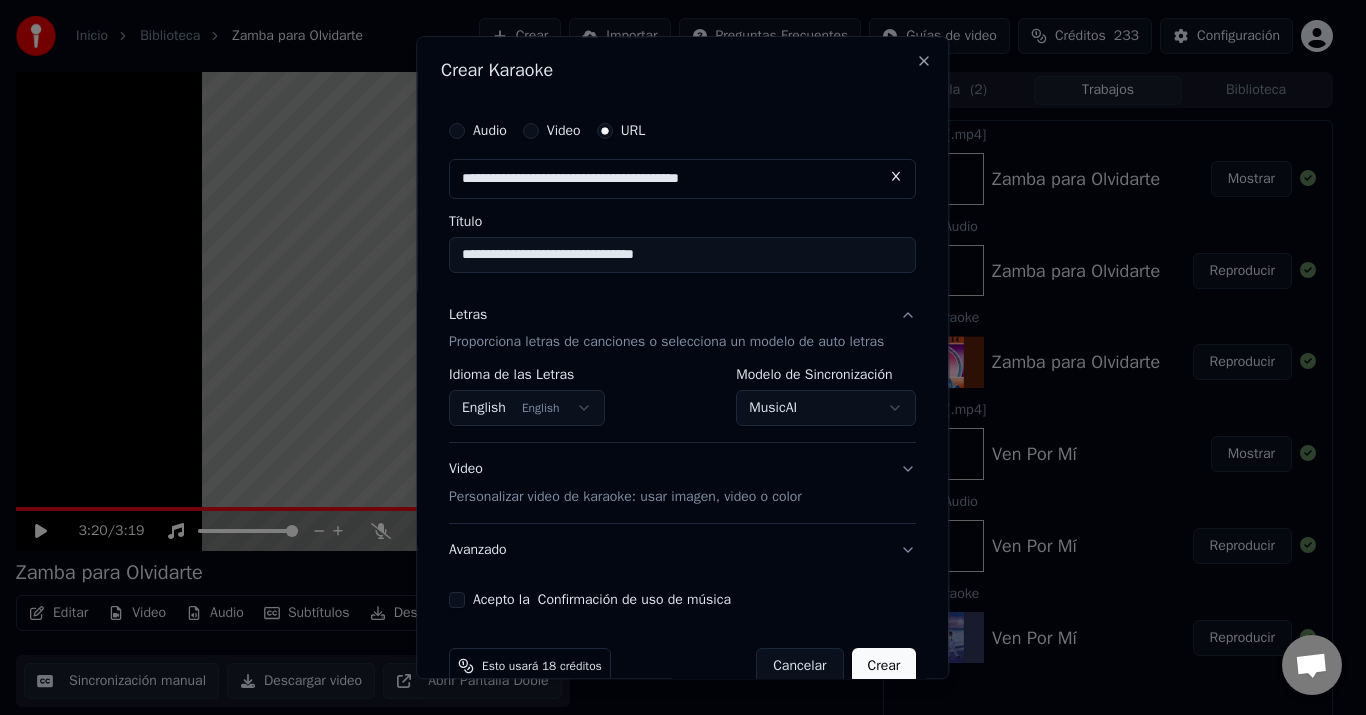 click on "Acepto la   Confirmación de uso de música" at bounding box center (457, 601) 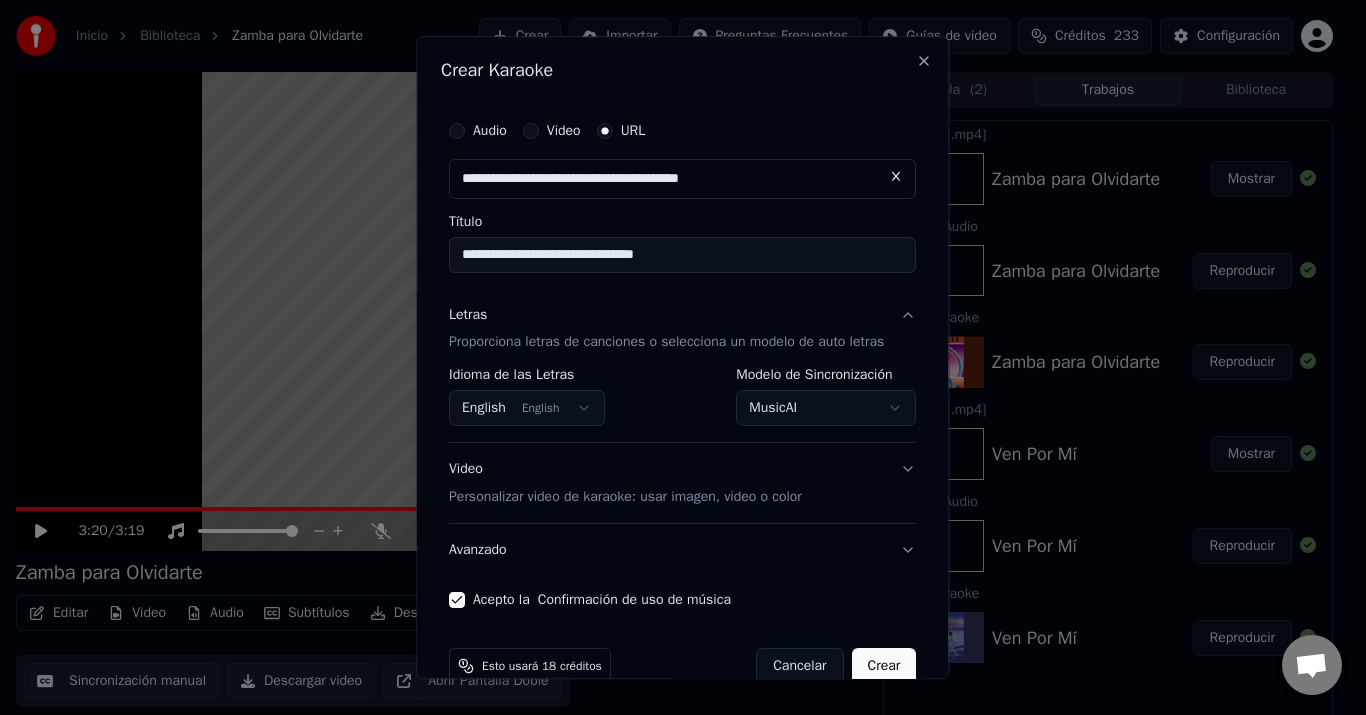 click on "Crear" at bounding box center [884, 667] 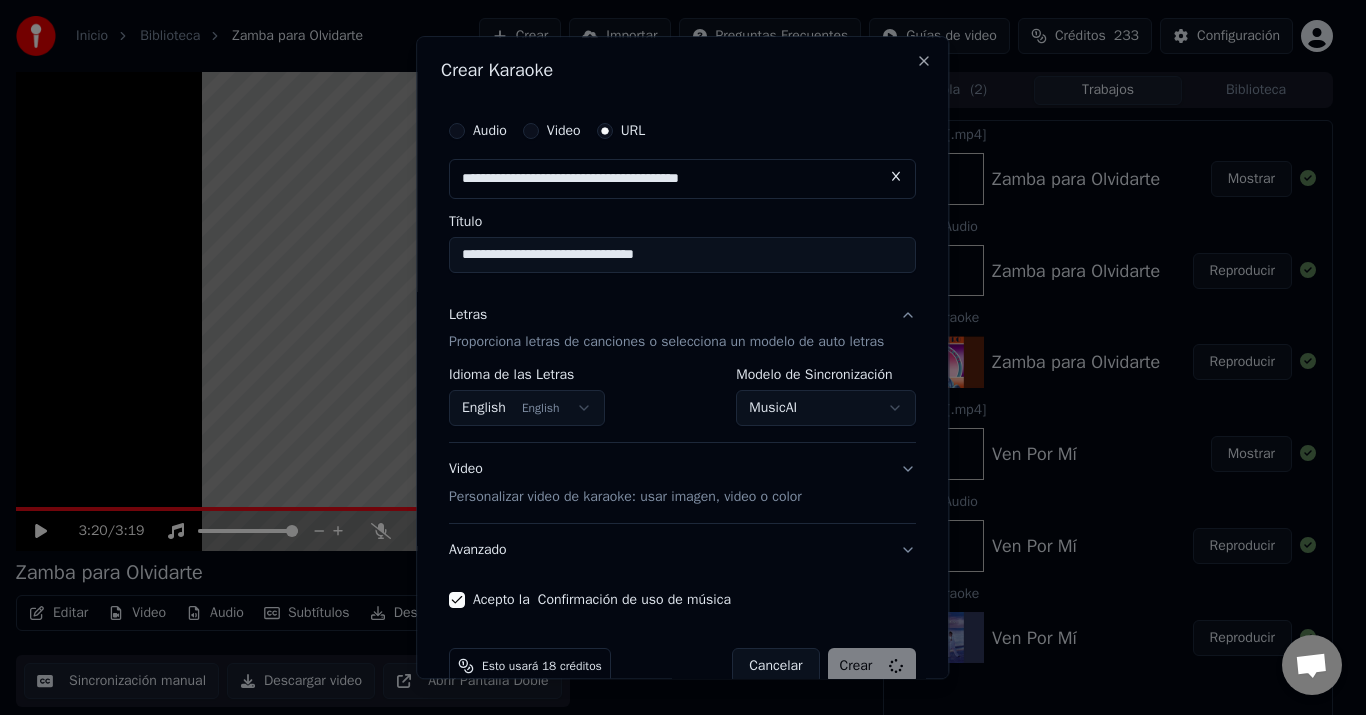 select on "**********" 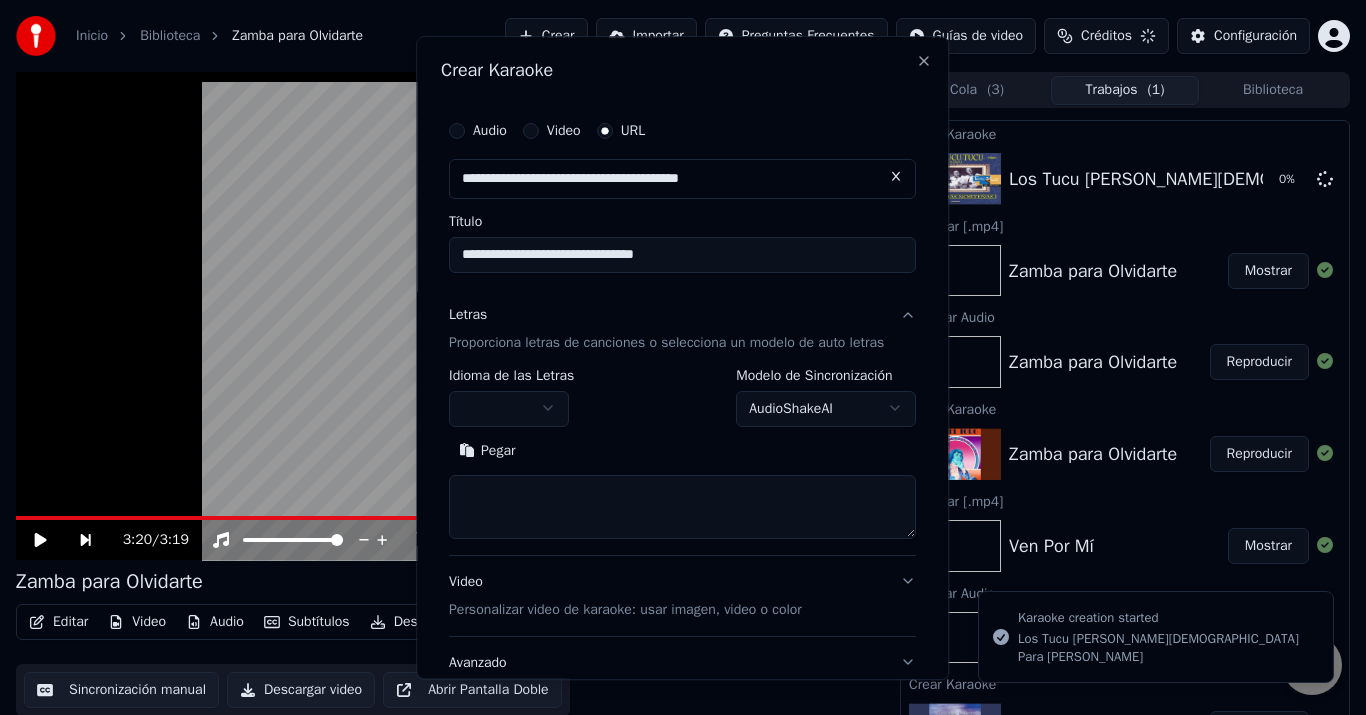 type 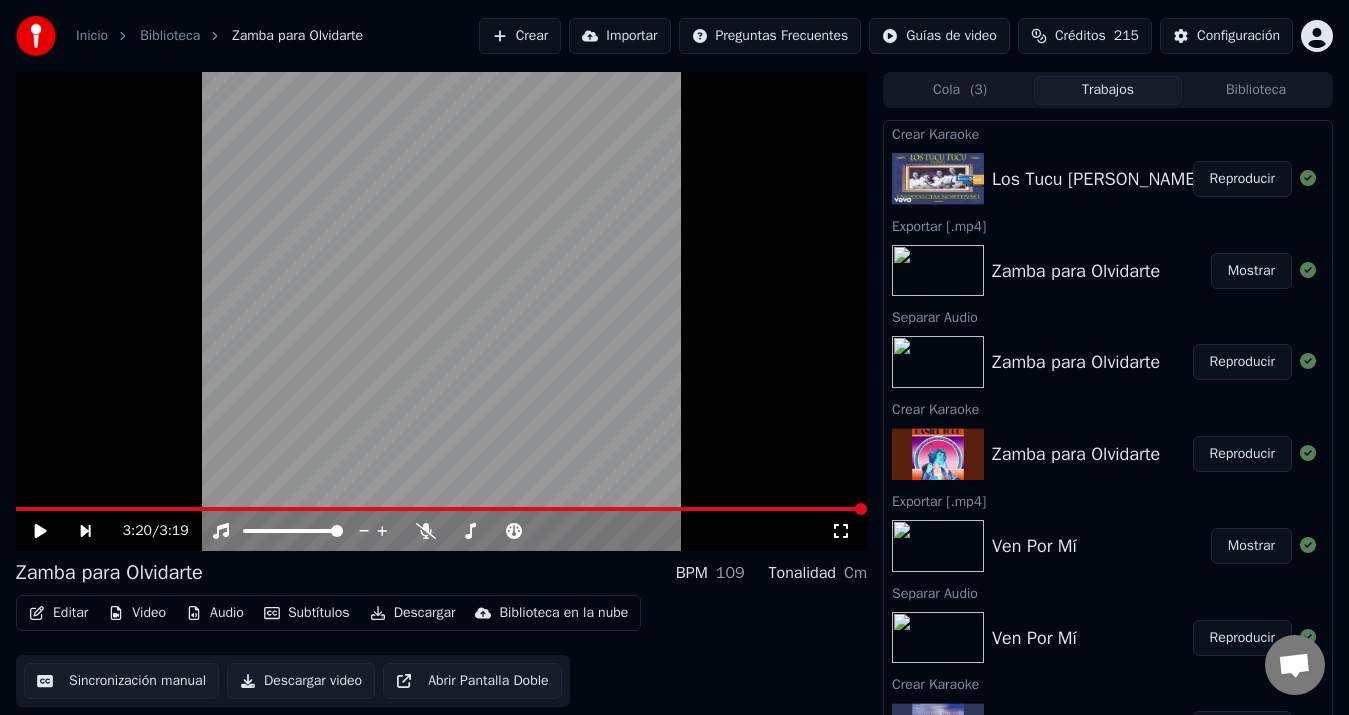 click on "Reproducir" at bounding box center (1242, 179) 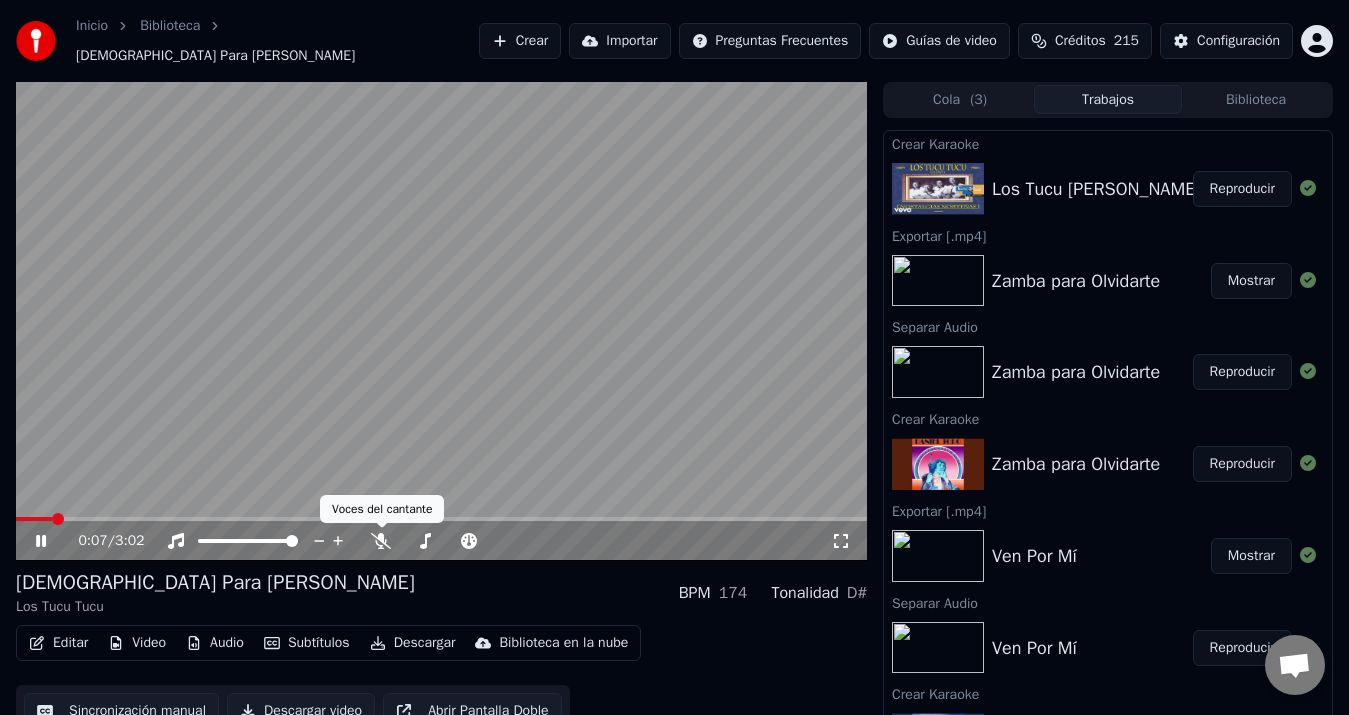 click on "Audio" at bounding box center (215, 643) 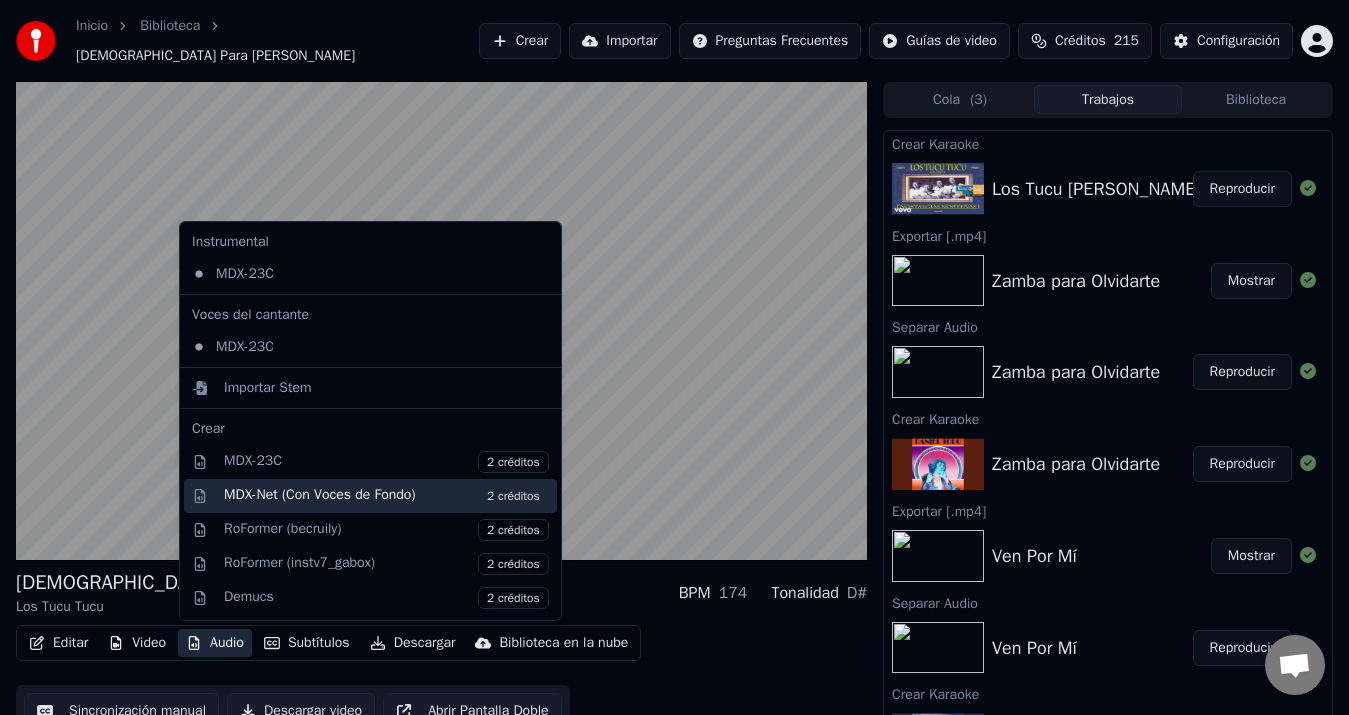 click on "2 créditos" at bounding box center (513, 496) 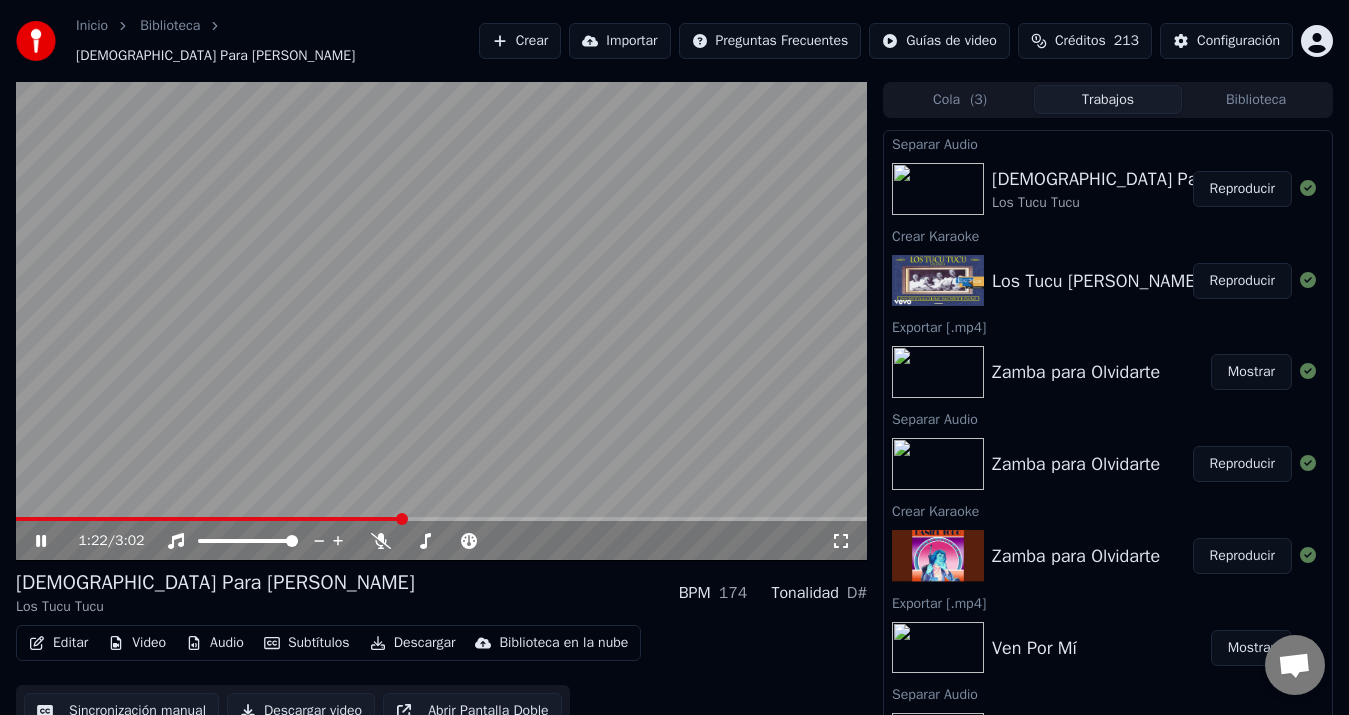 click at bounding box center [209, 519] 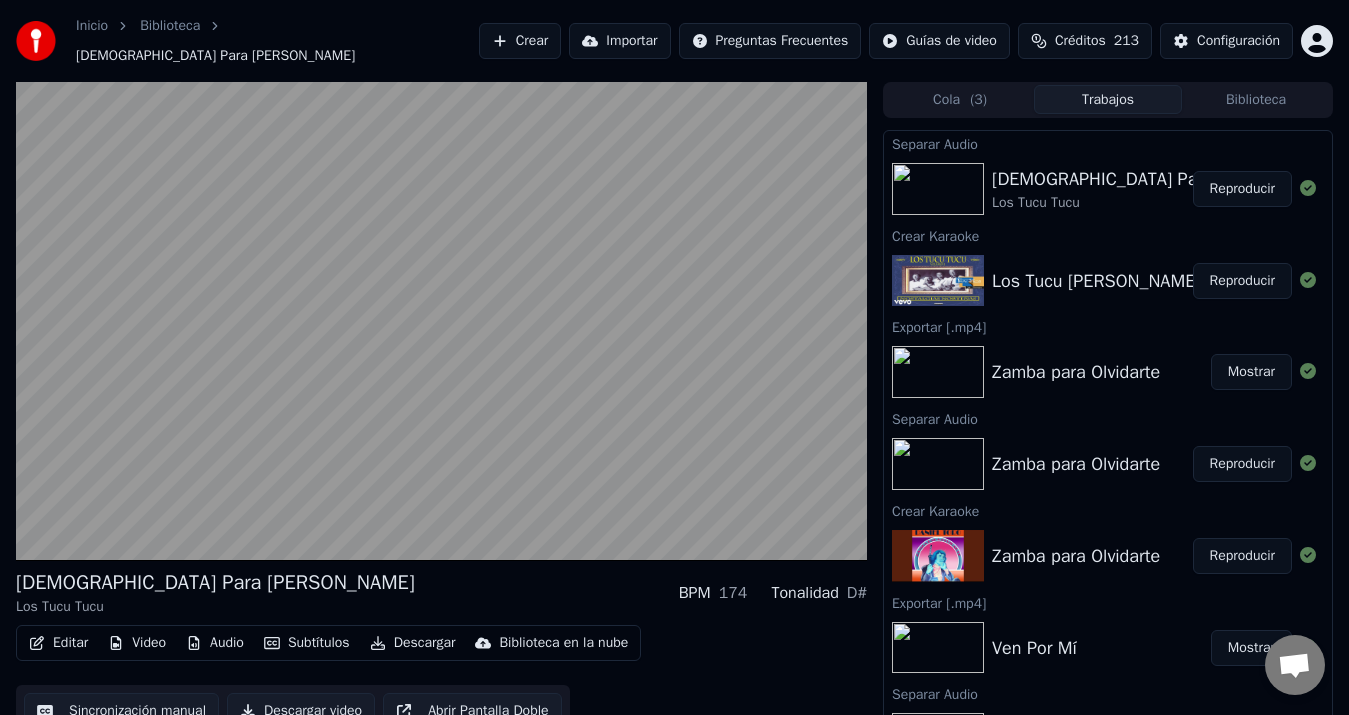click on "Audio" at bounding box center [215, 643] 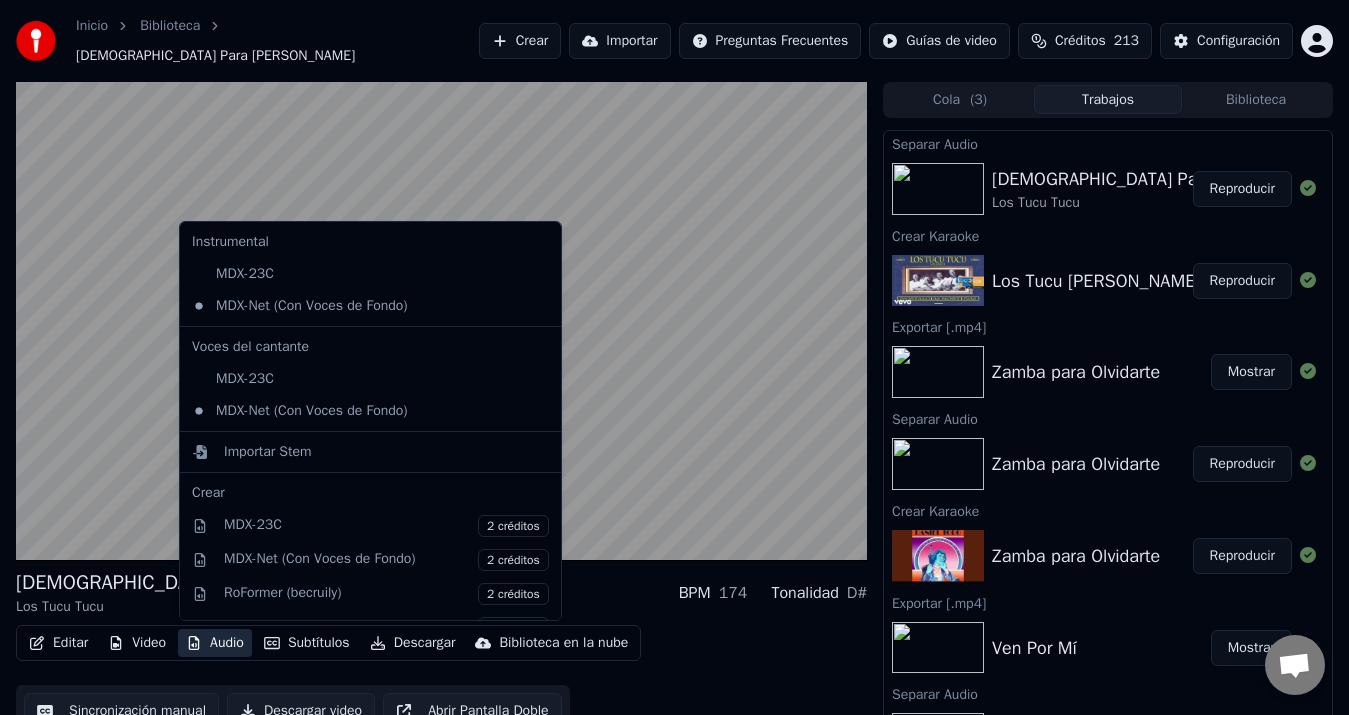 click on "Audio" at bounding box center (215, 643) 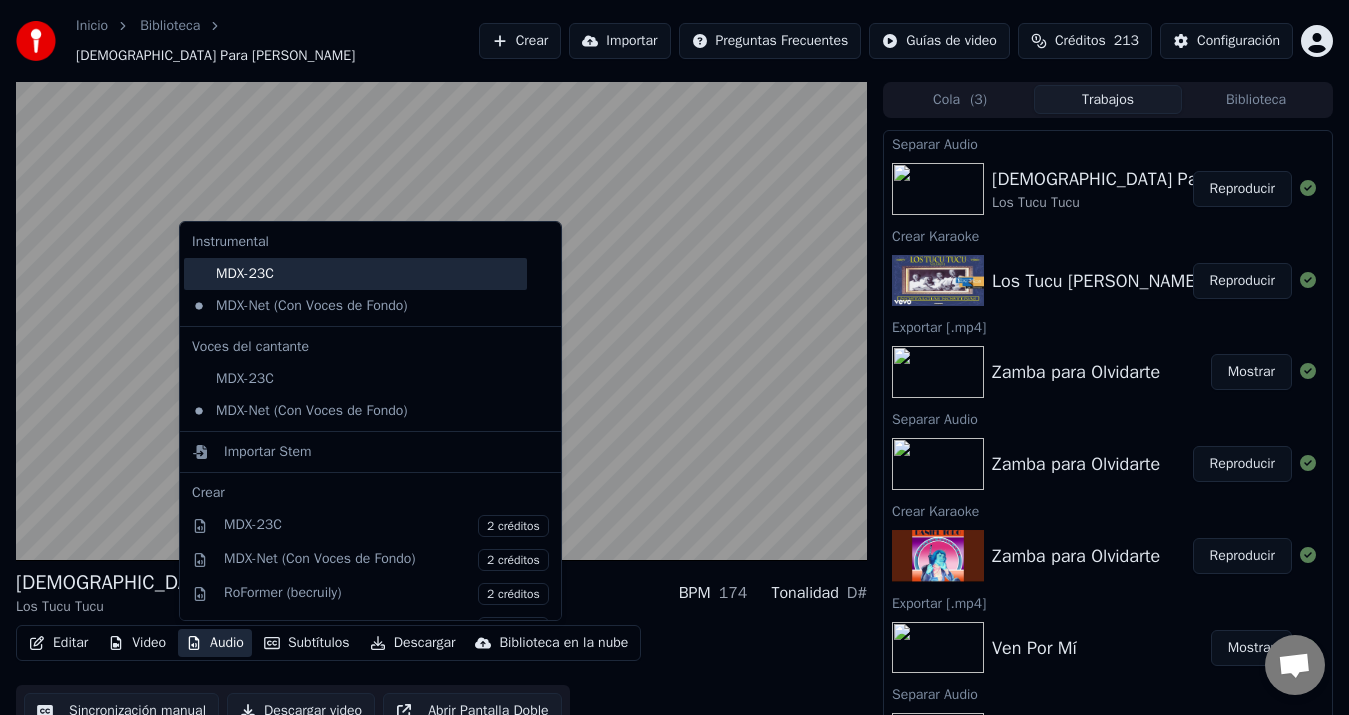 click on "MDX-23C" at bounding box center (355, 274) 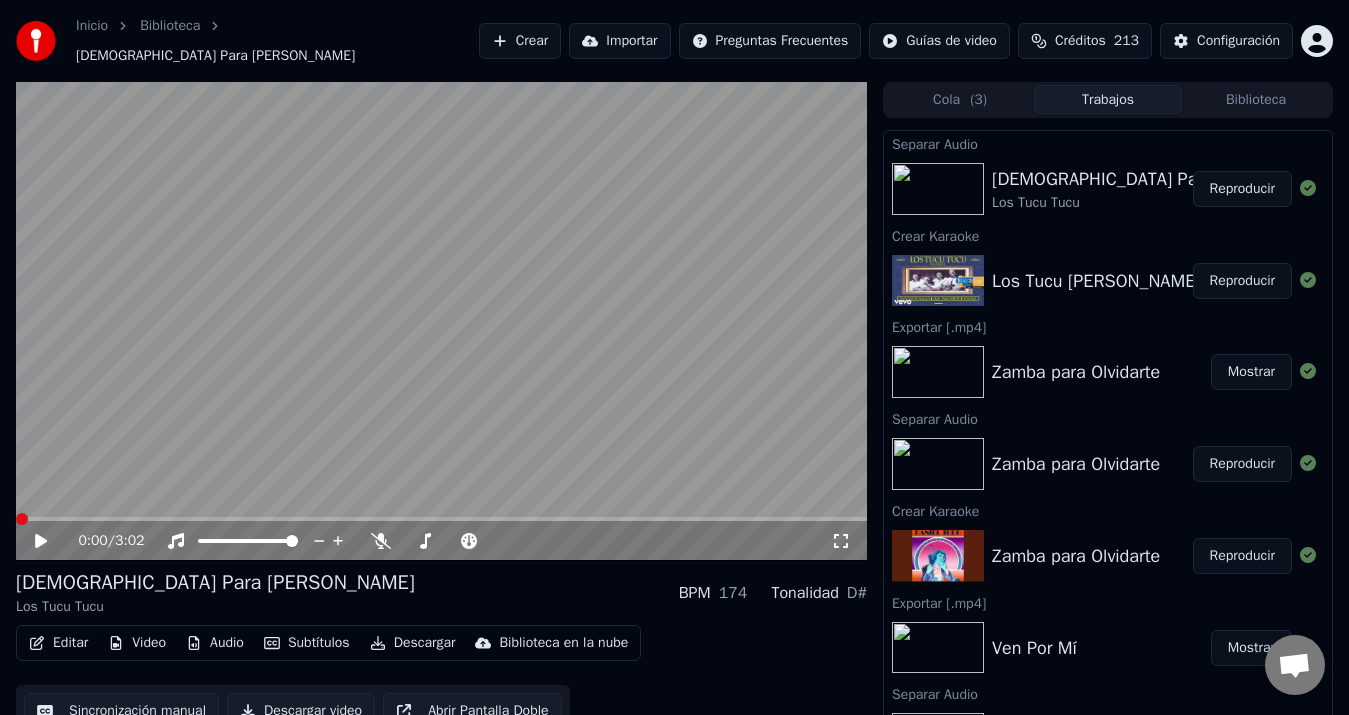 click on "Audio" at bounding box center [215, 643] 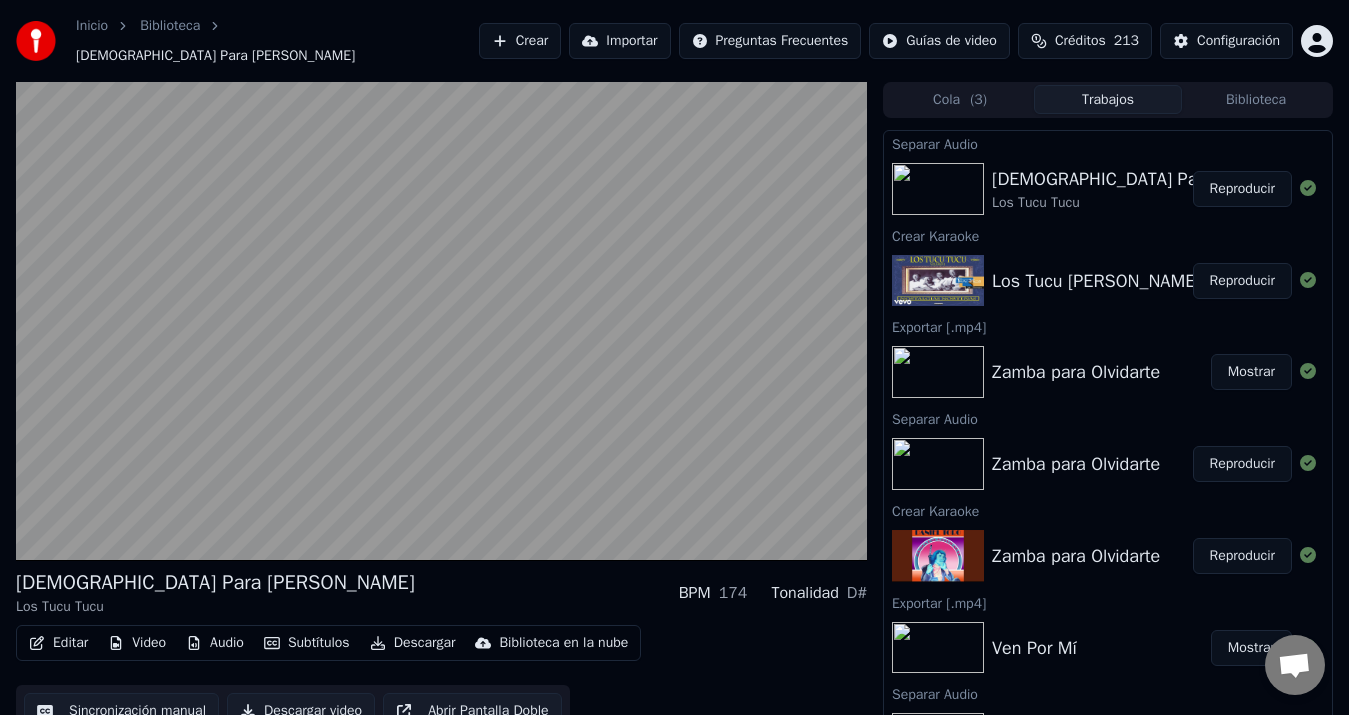 click on "Editar Video Audio Subtítulos Descargar Biblioteca en la nube Sincronización manual Descargar video Abrir Pantalla Doble" at bounding box center (441, 681) 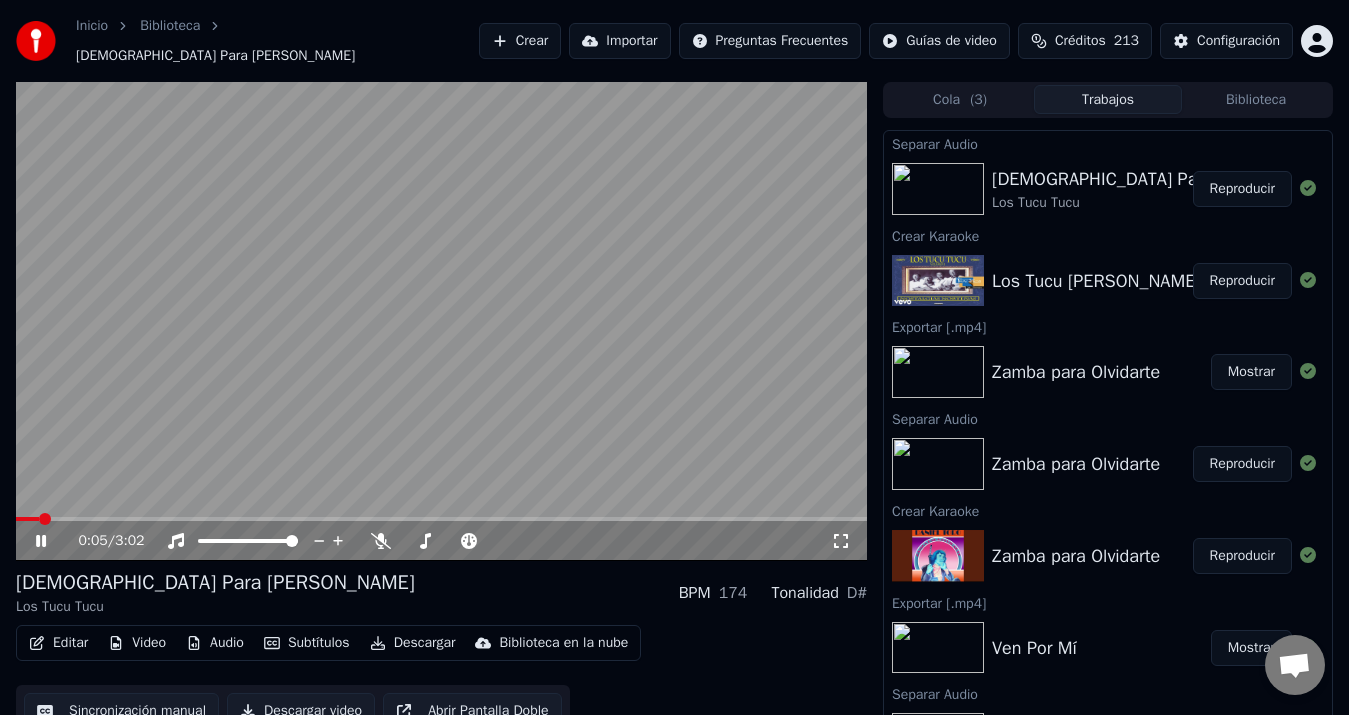 click at bounding box center (27, 519) 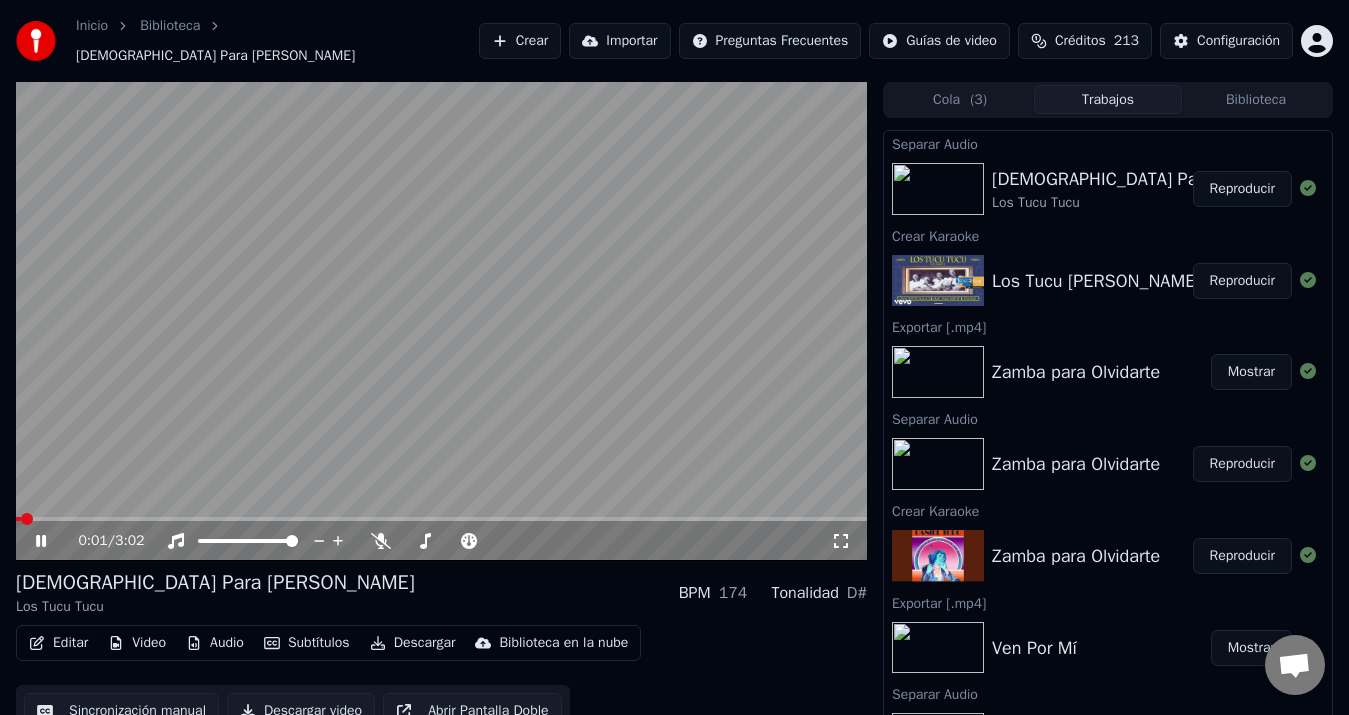 click at bounding box center [18, 519] 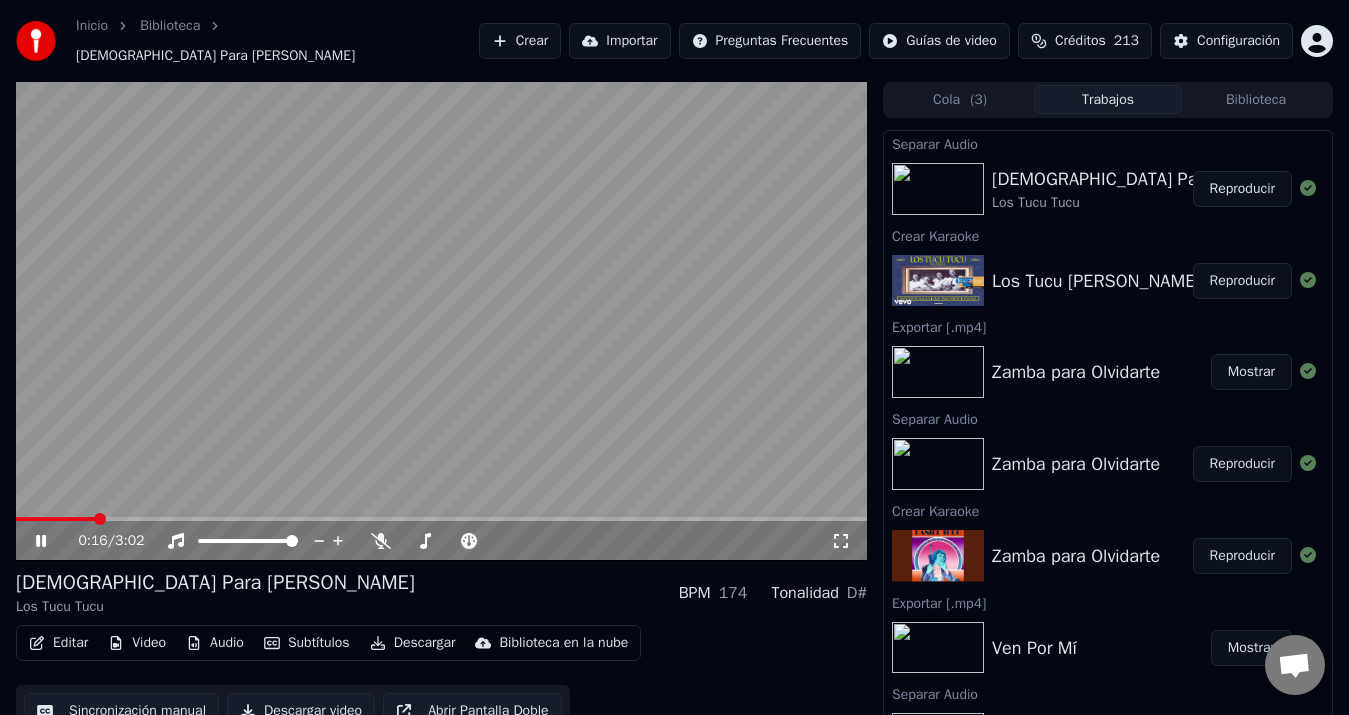 click on "Reproducir" at bounding box center (1242, 281) 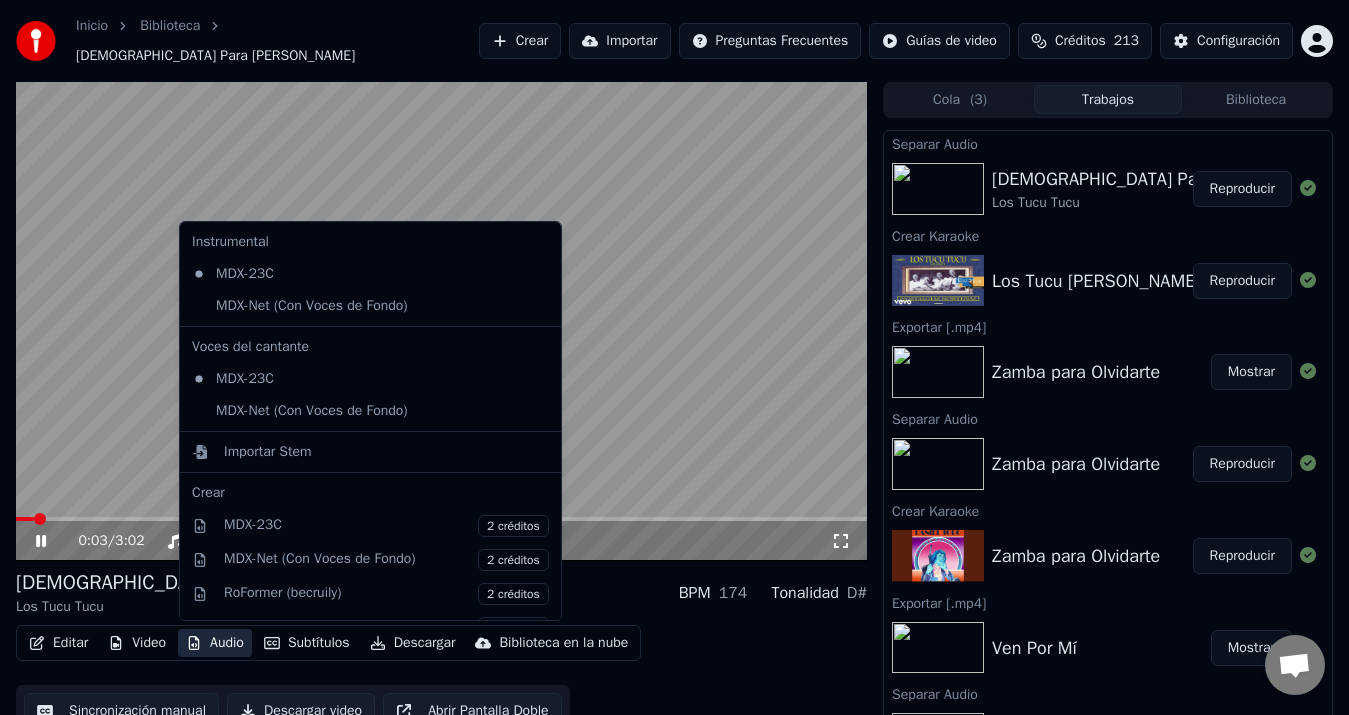 click on "Audio" at bounding box center [215, 643] 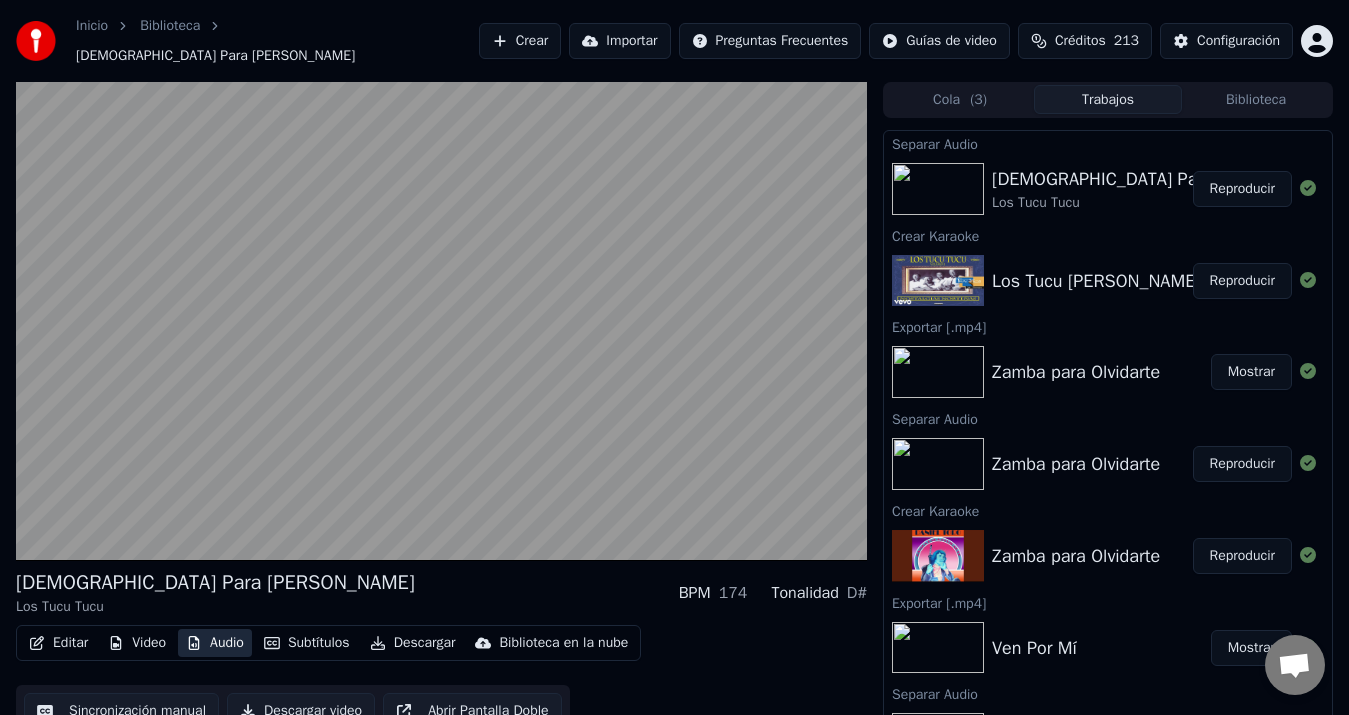 click on "Audio" at bounding box center [215, 643] 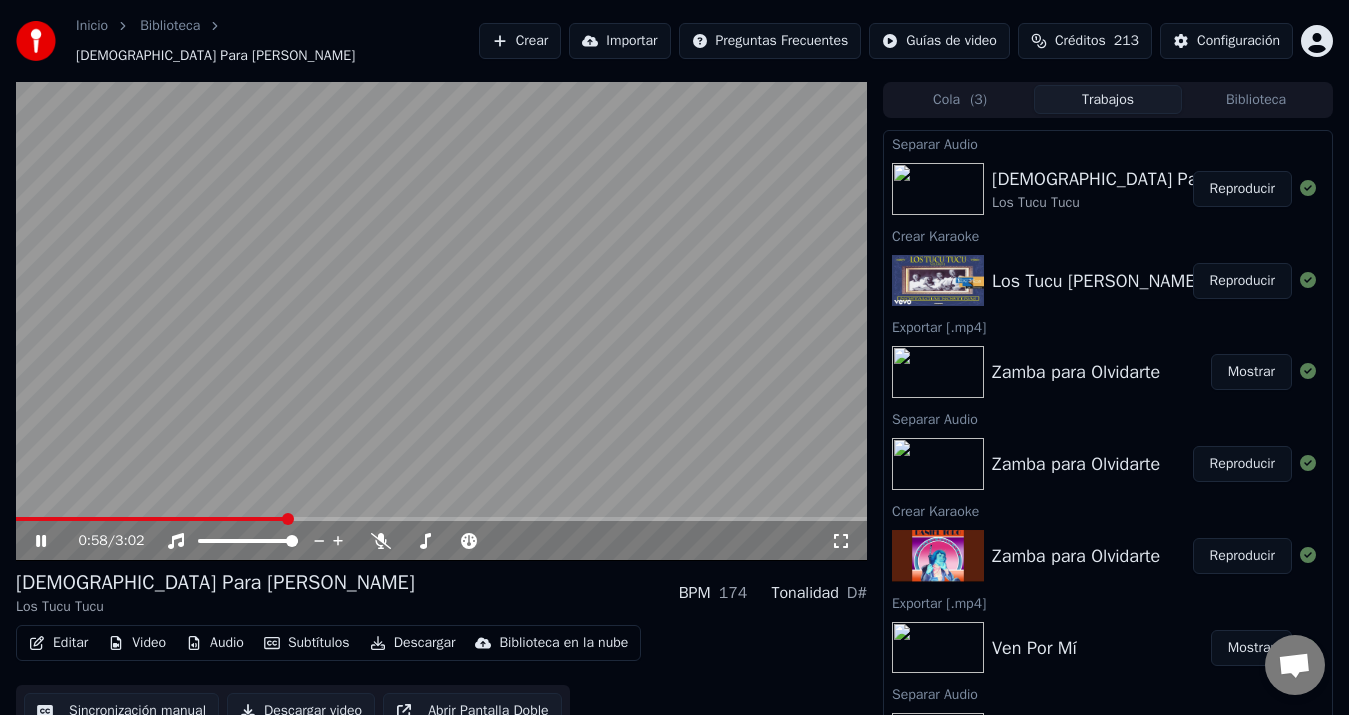 click at bounding box center (441, 519) 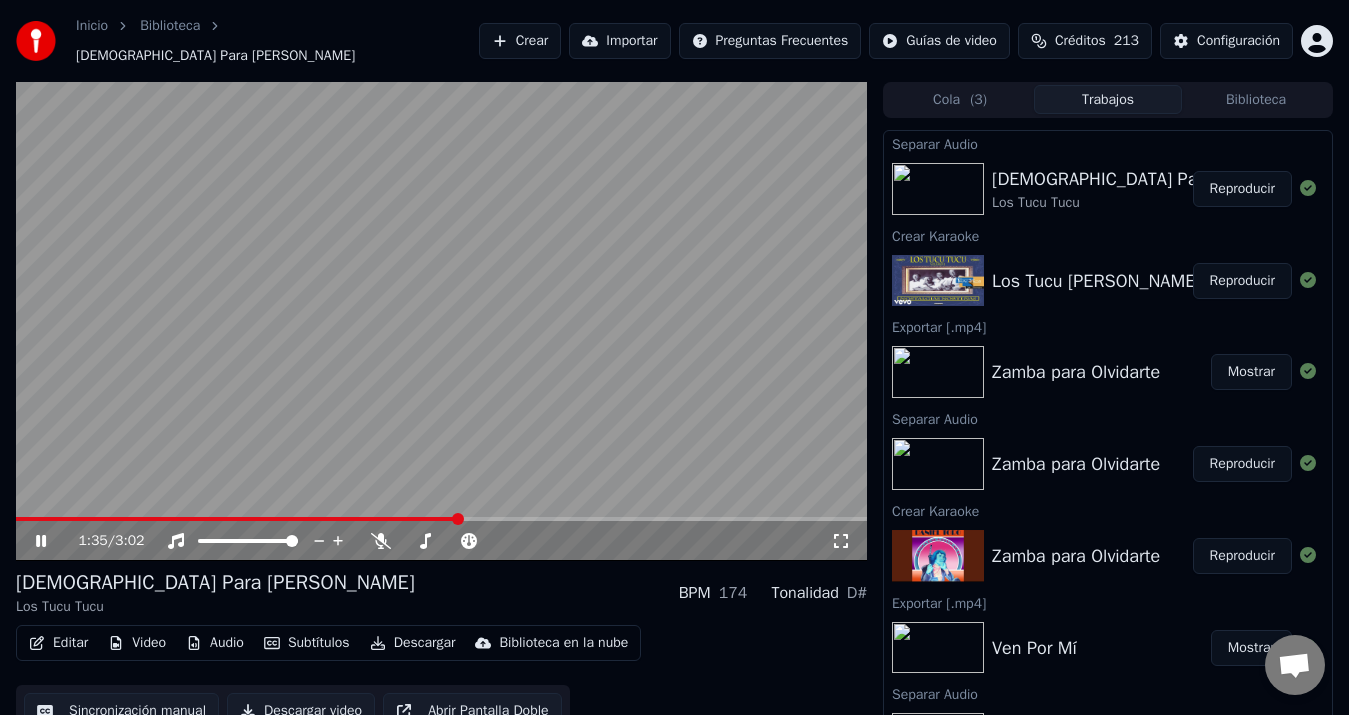 click at bounding box center [441, 519] 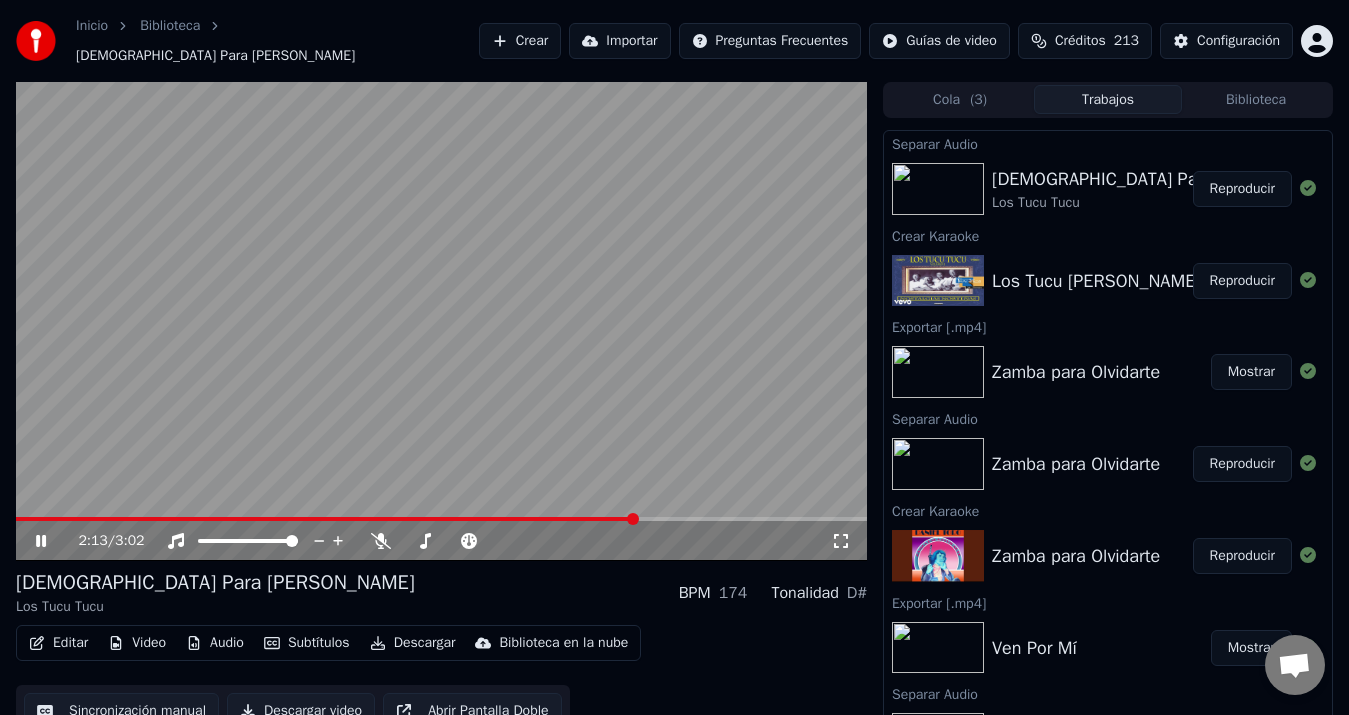 click at bounding box center (441, 519) 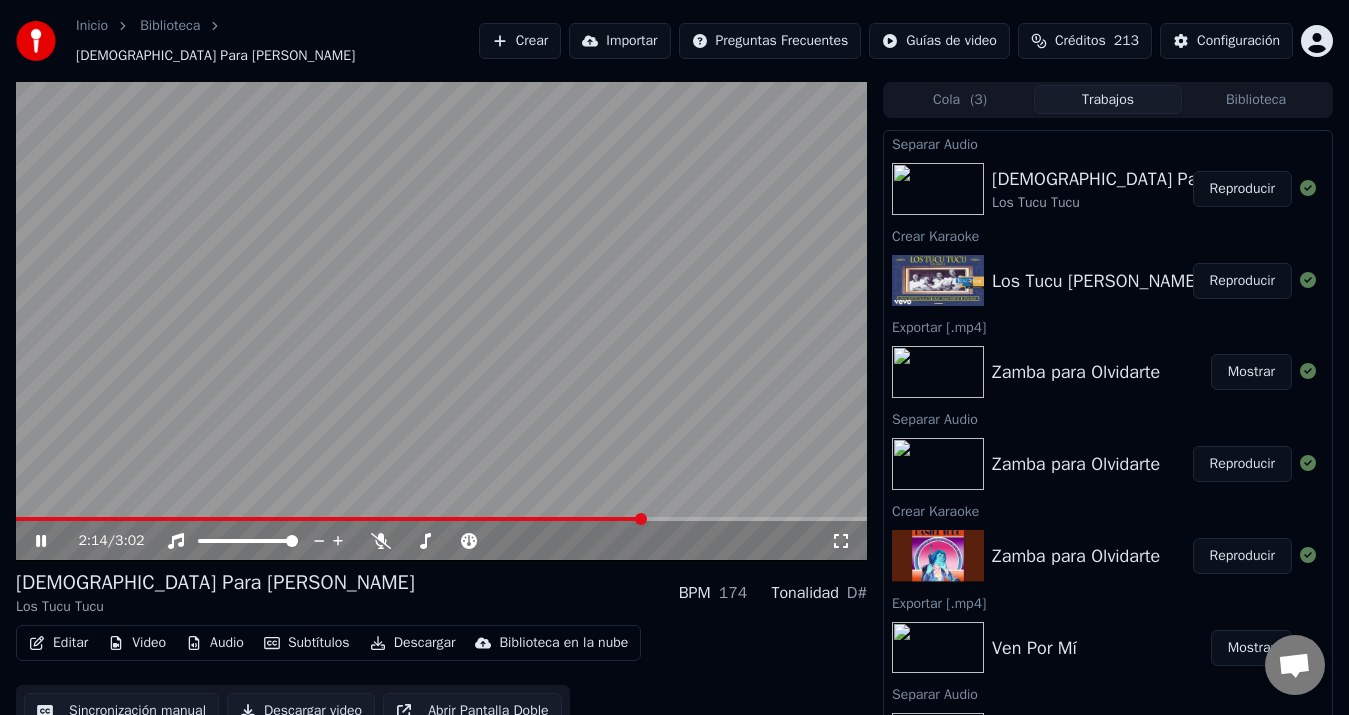 click 